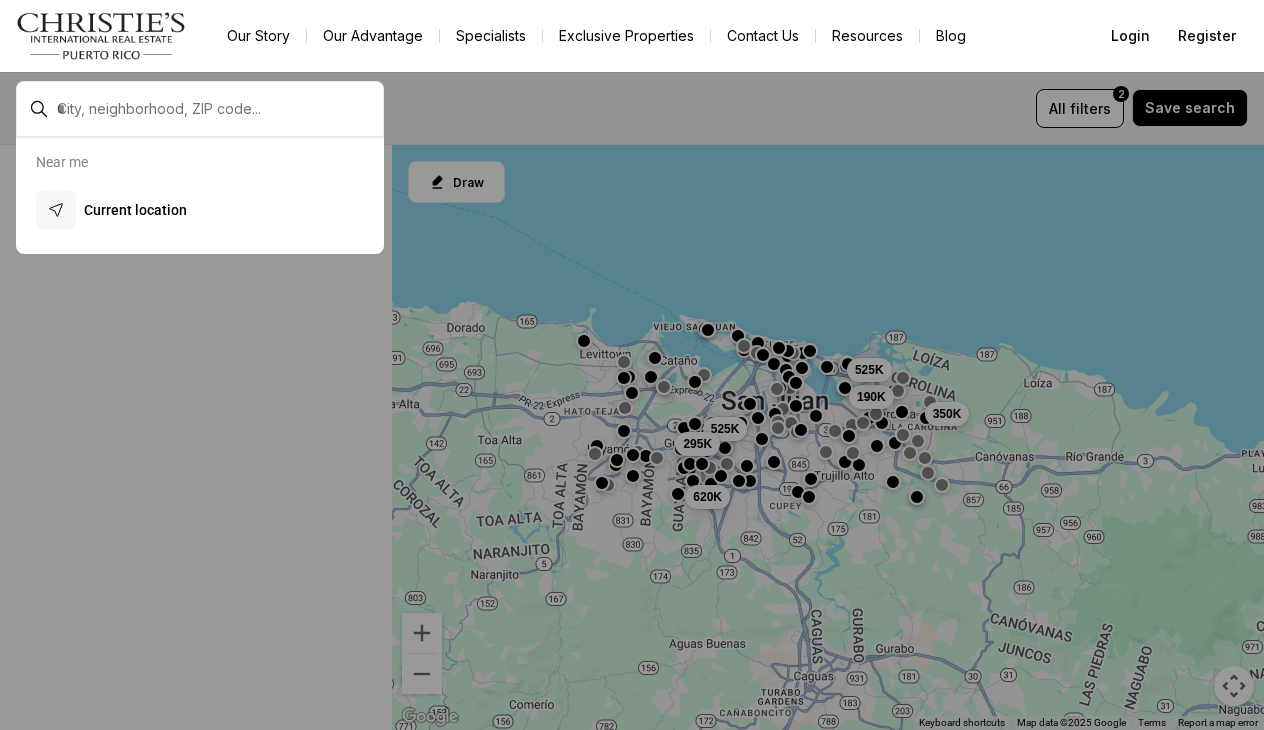 scroll, scrollTop: 0, scrollLeft: 0, axis: both 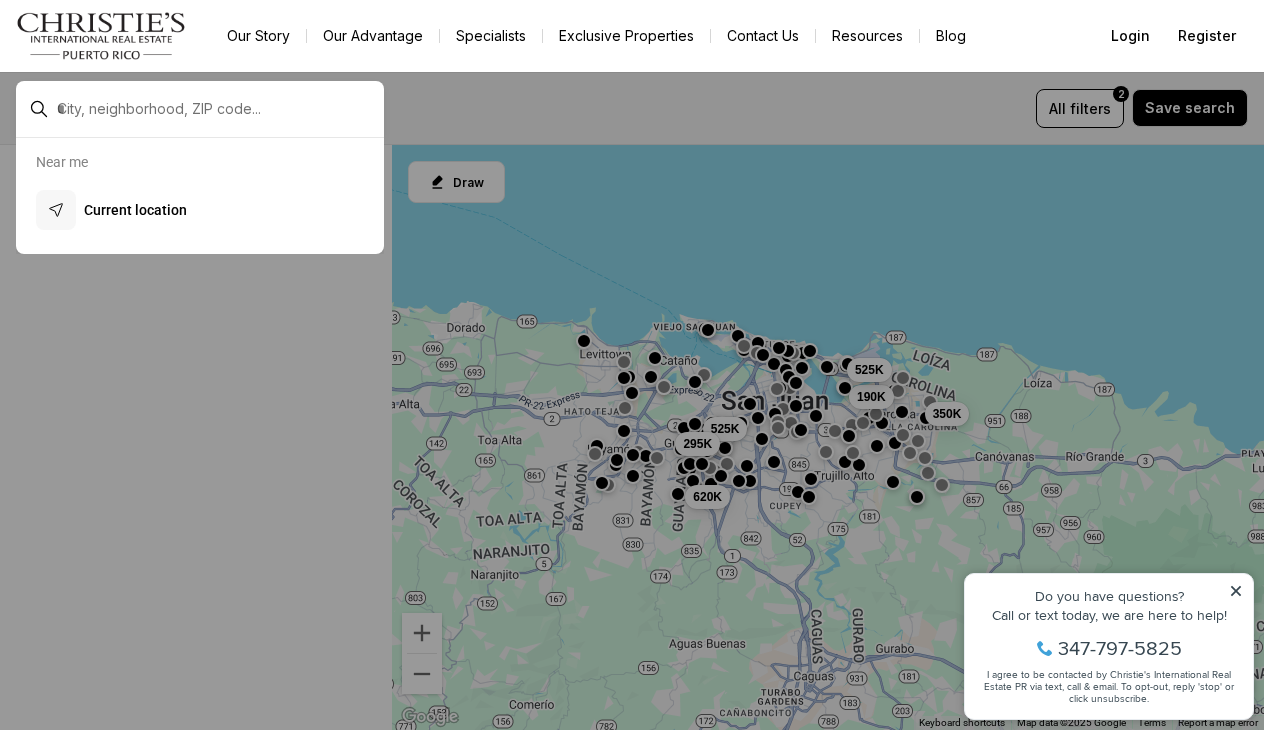 click at bounding box center [216, 109] 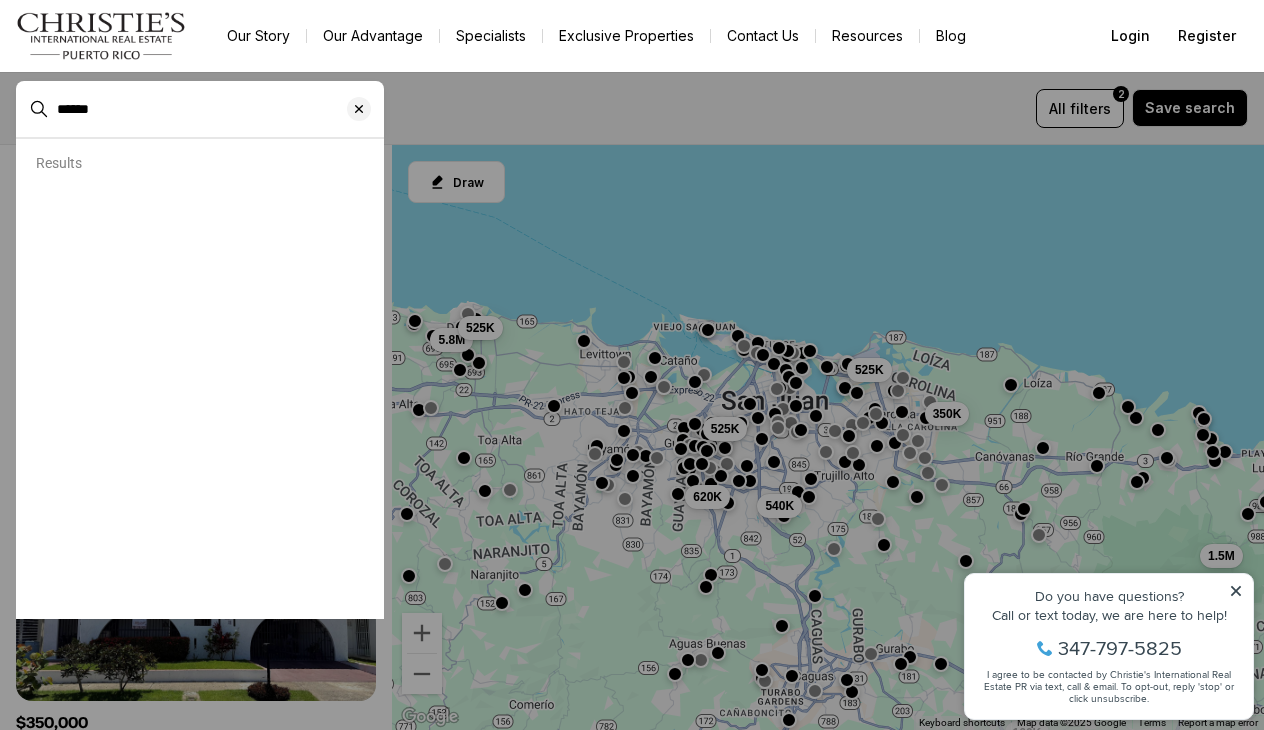 type on "*****" 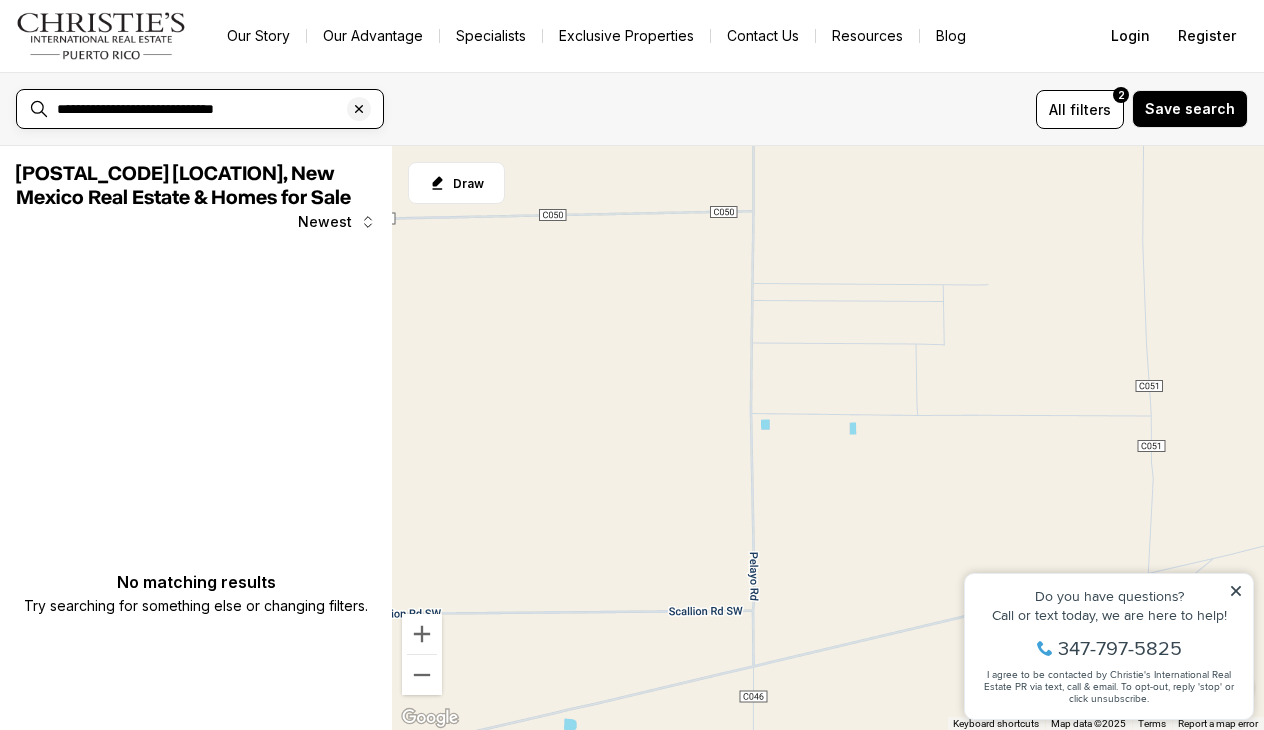 click on "**********" at bounding box center [216, 109] 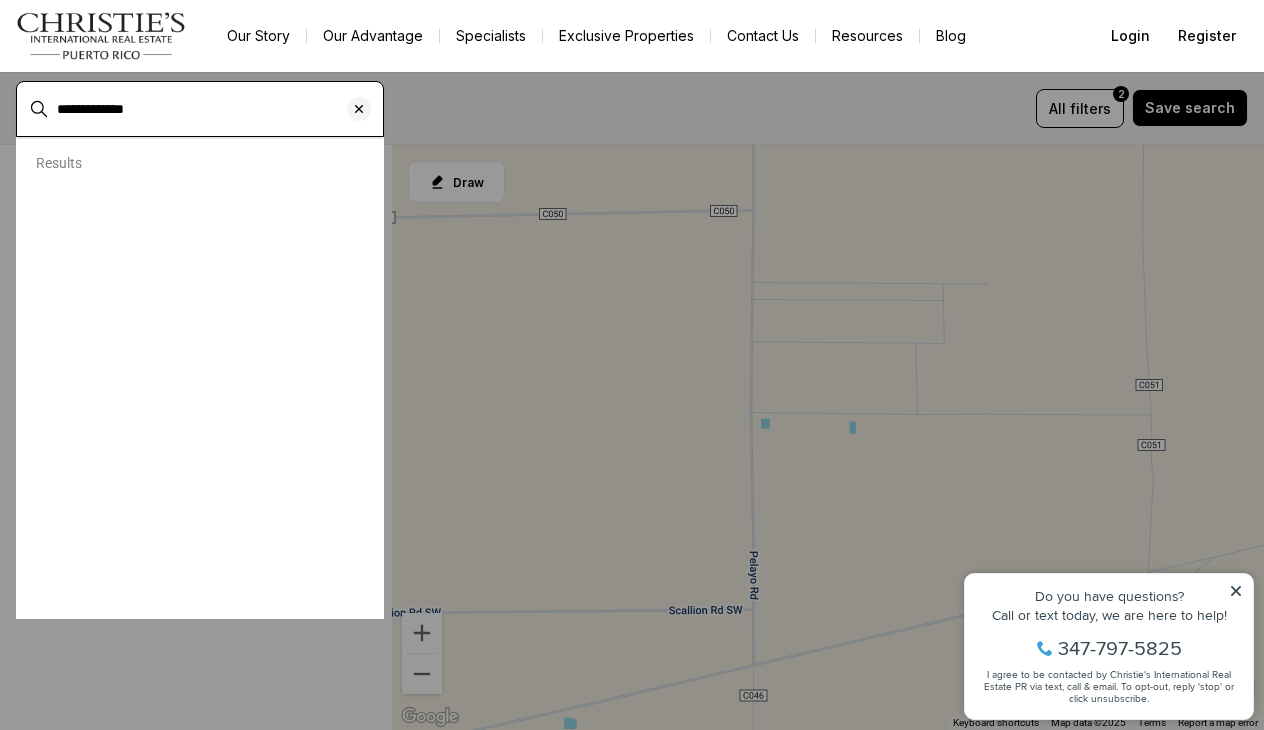 type on "**********" 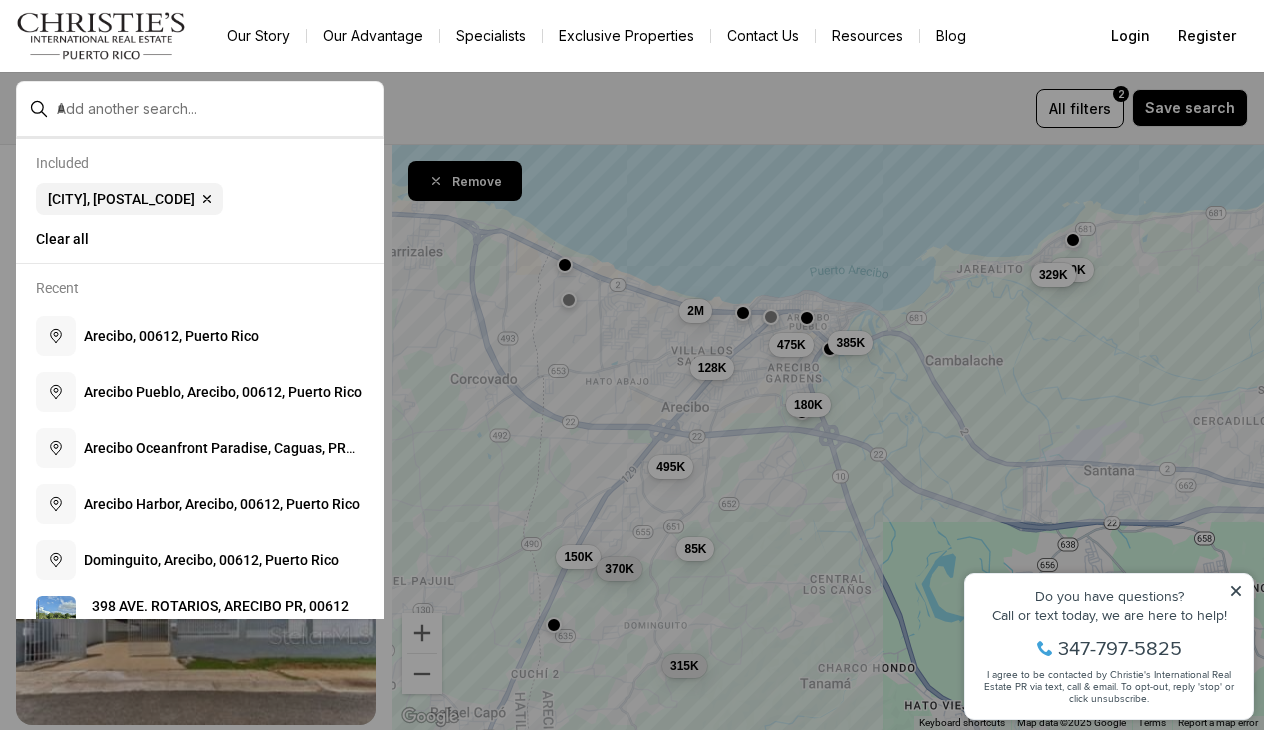 click 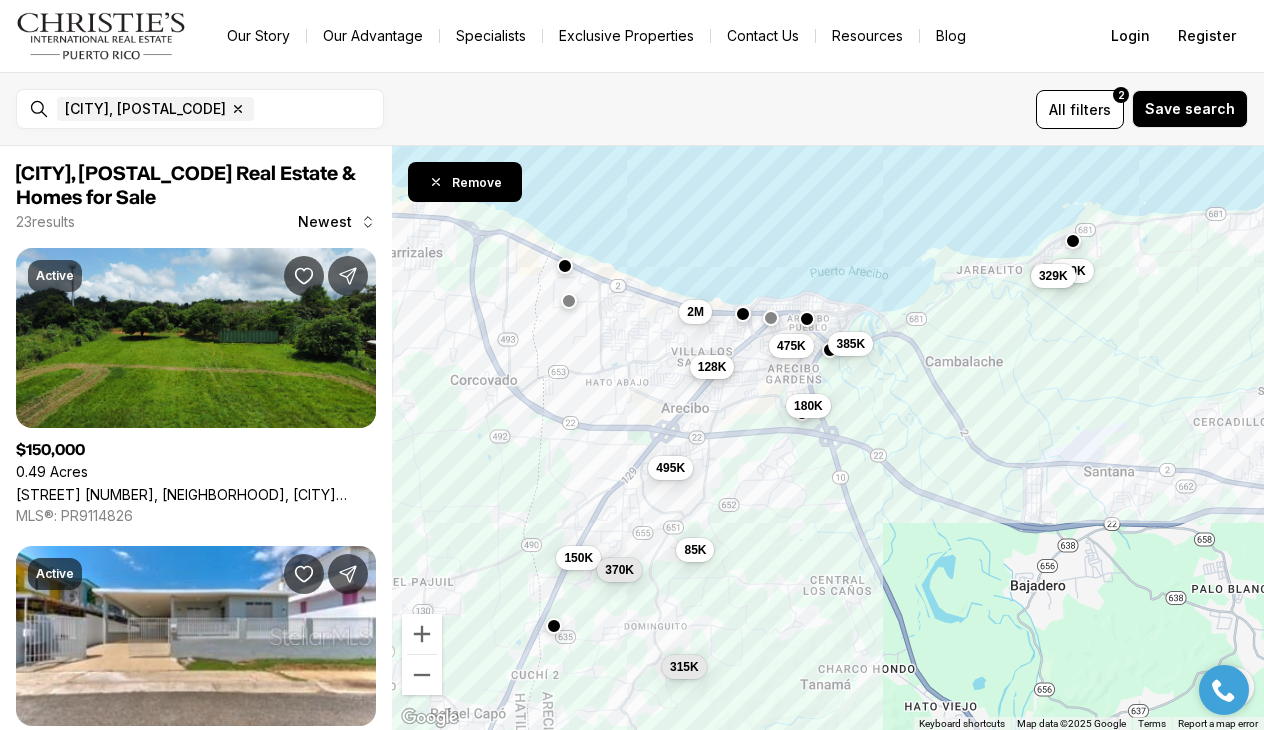 click on "128K" at bounding box center (712, 366) 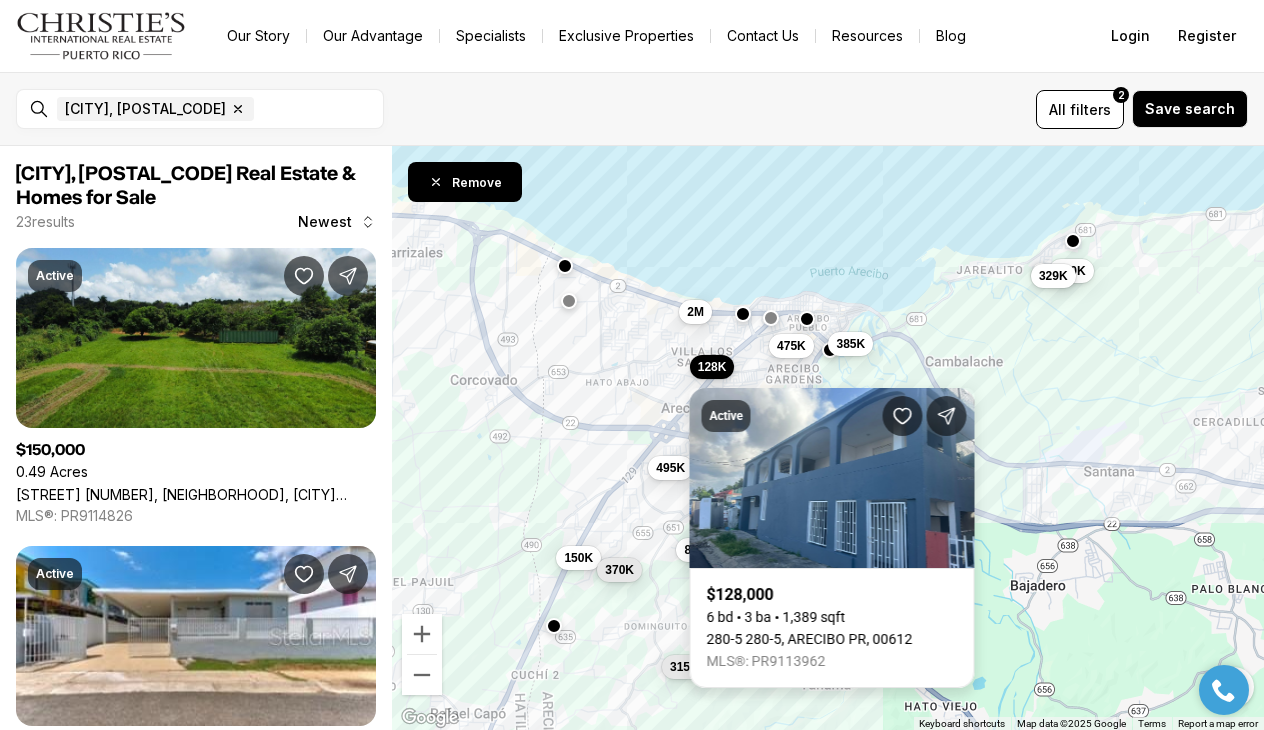 click on "280-5 280-5, ARECIBO PR, 00612" at bounding box center [810, 639] 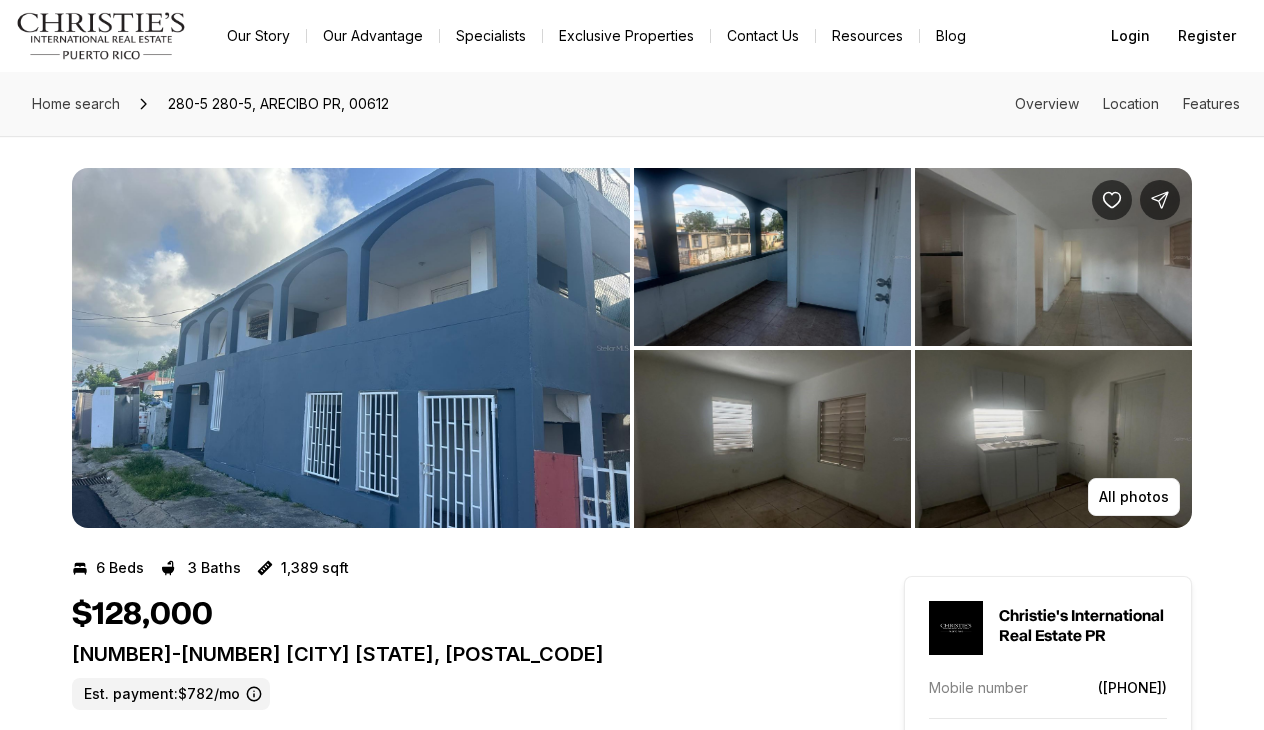 scroll, scrollTop: 65, scrollLeft: 0, axis: vertical 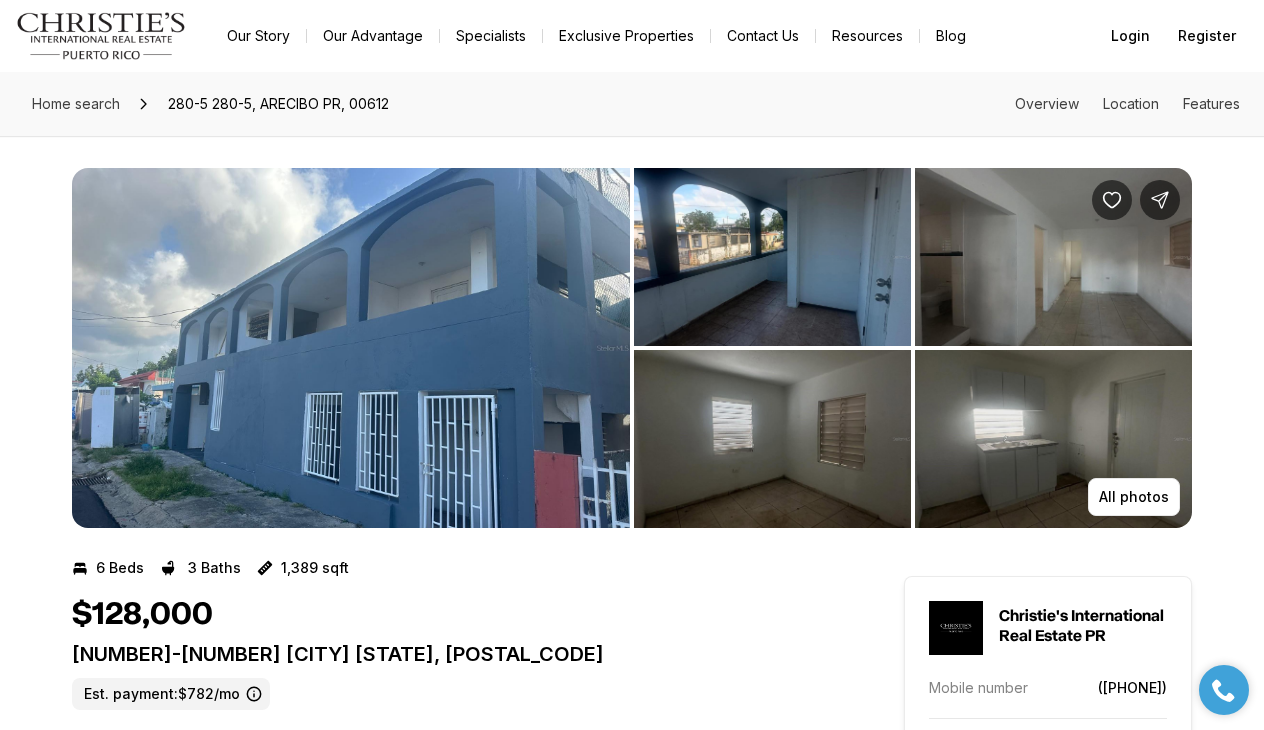 click at bounding box center (772, 439) 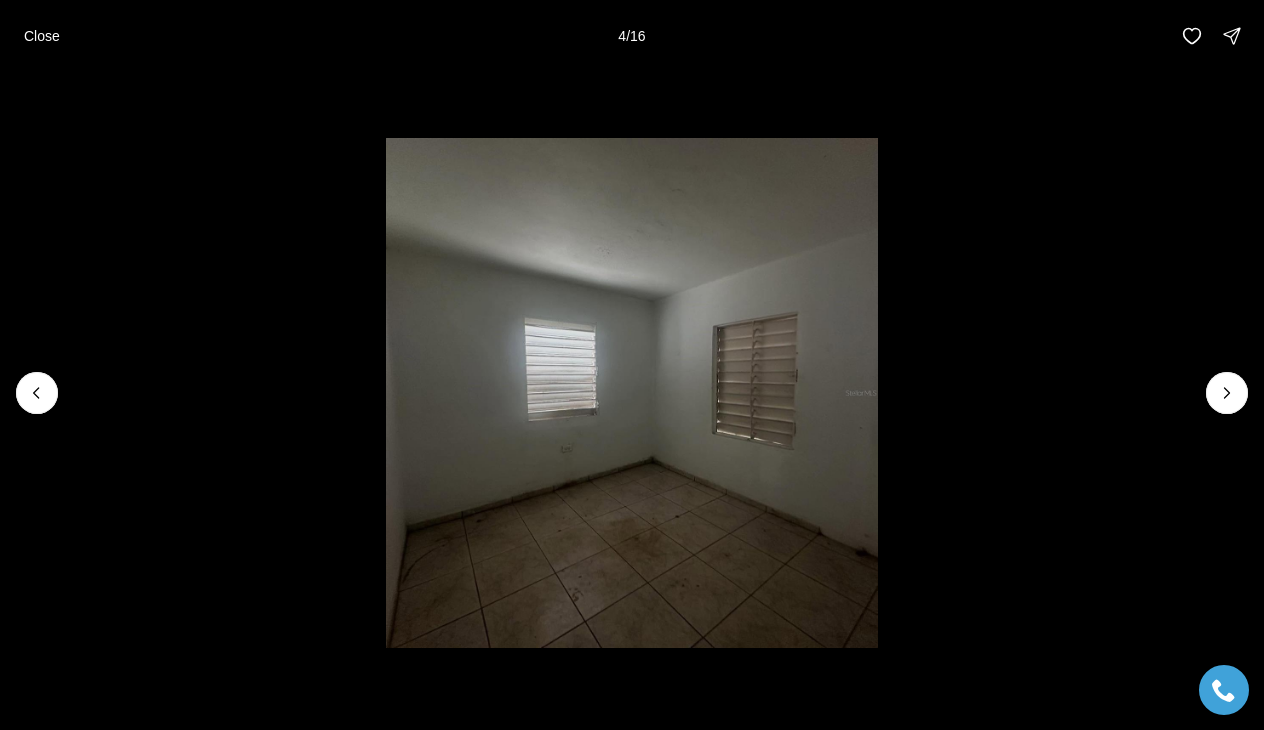 type 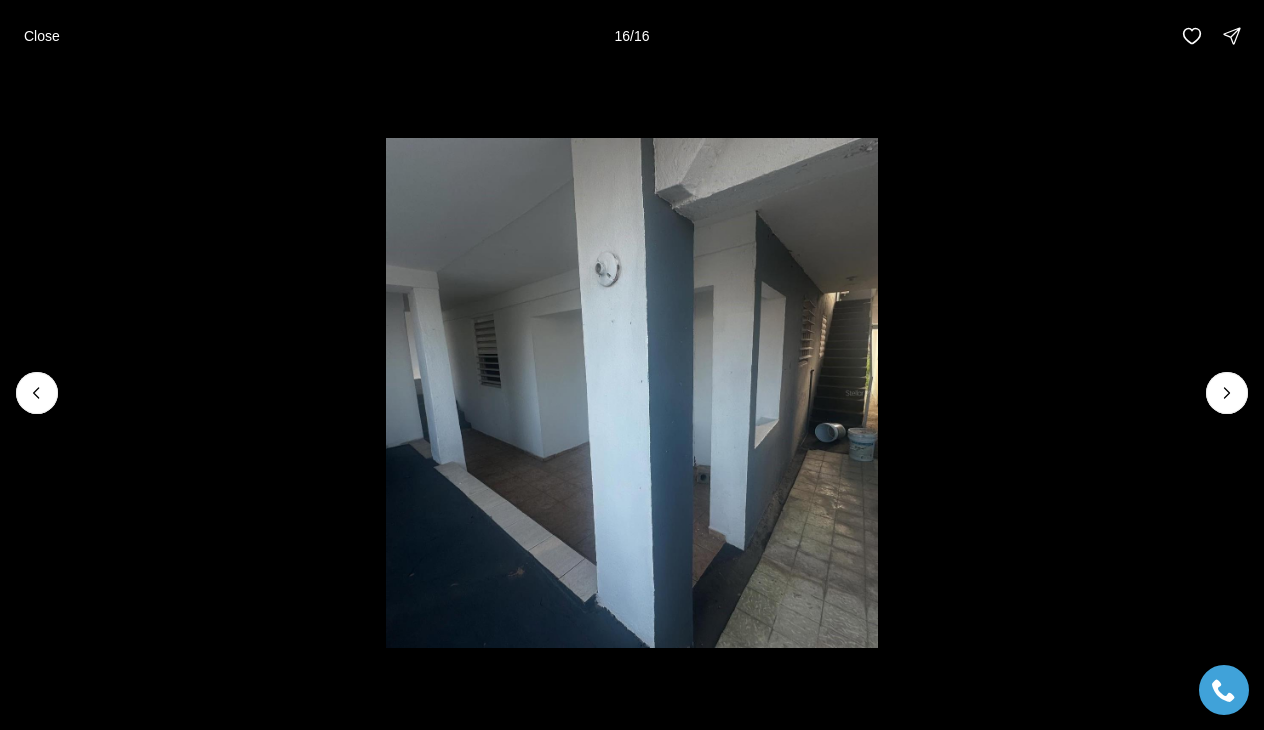 click at bounding box center (1227, 393) 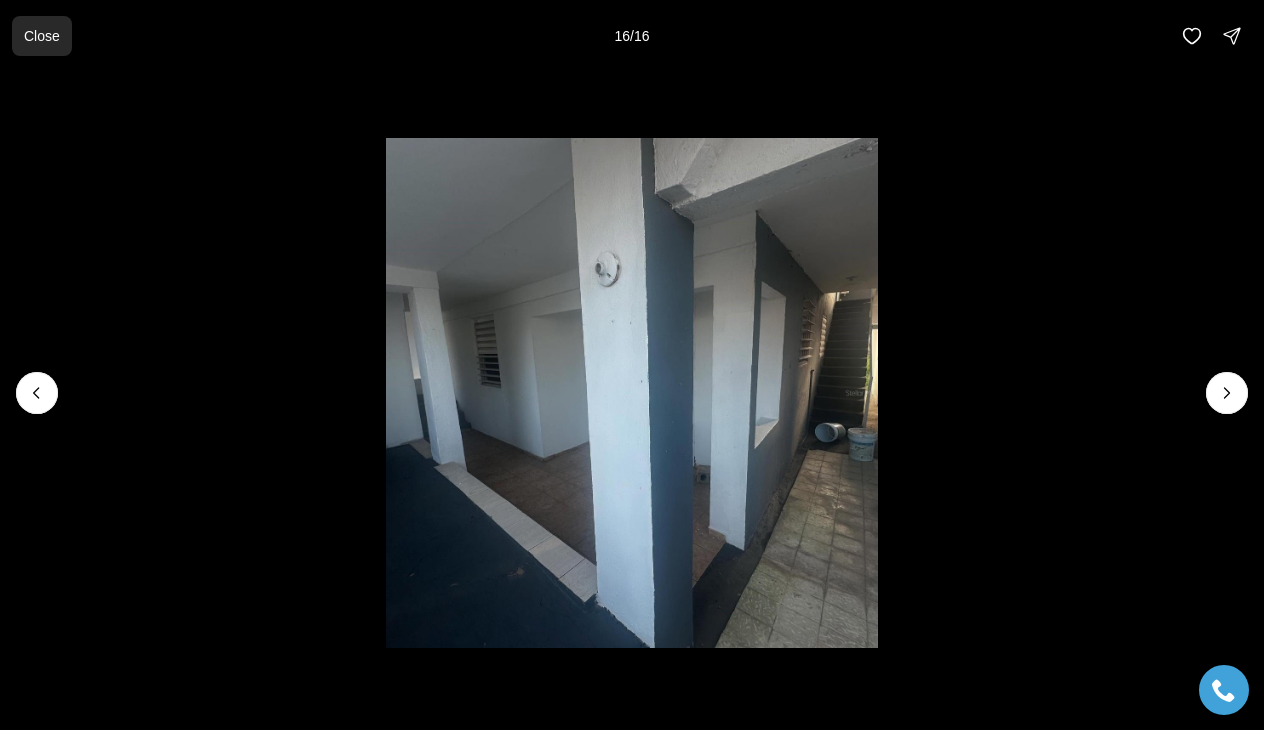click on "Close" at bounding box center (42, 36) 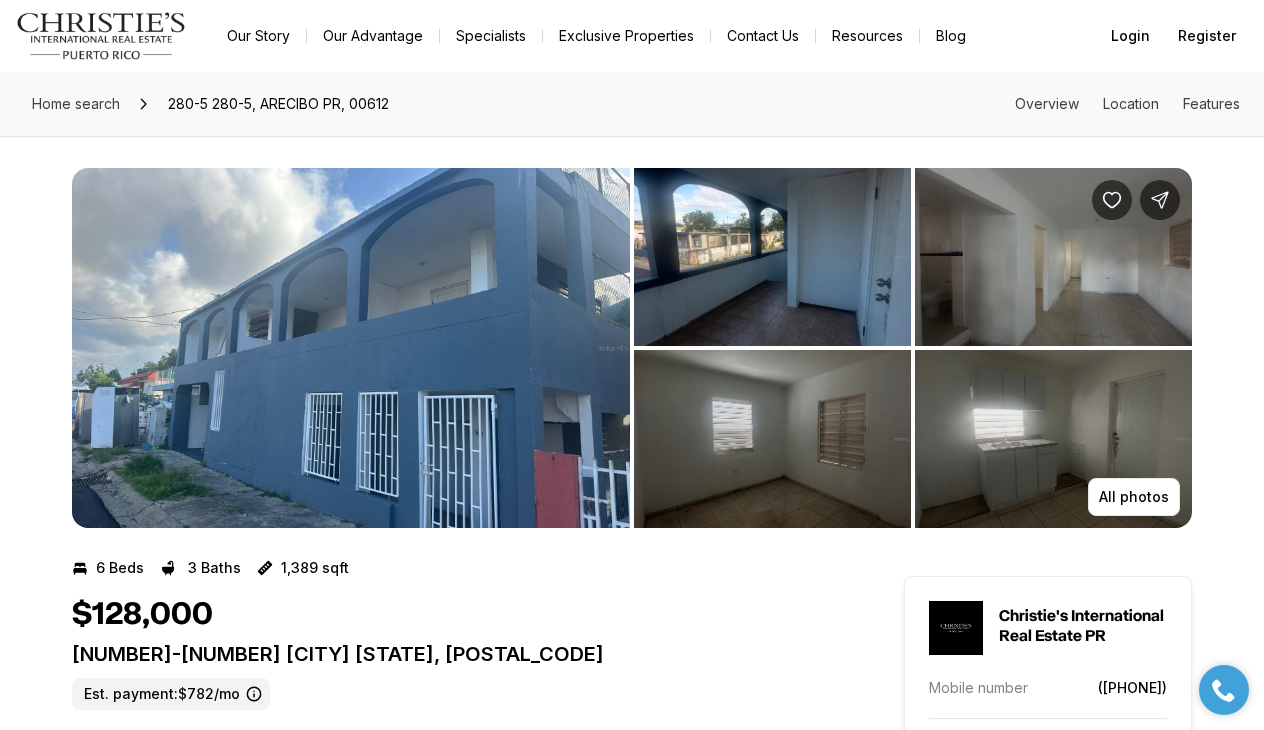 scroll, scrollTop: 0, scrollLeft: 0, axis: both 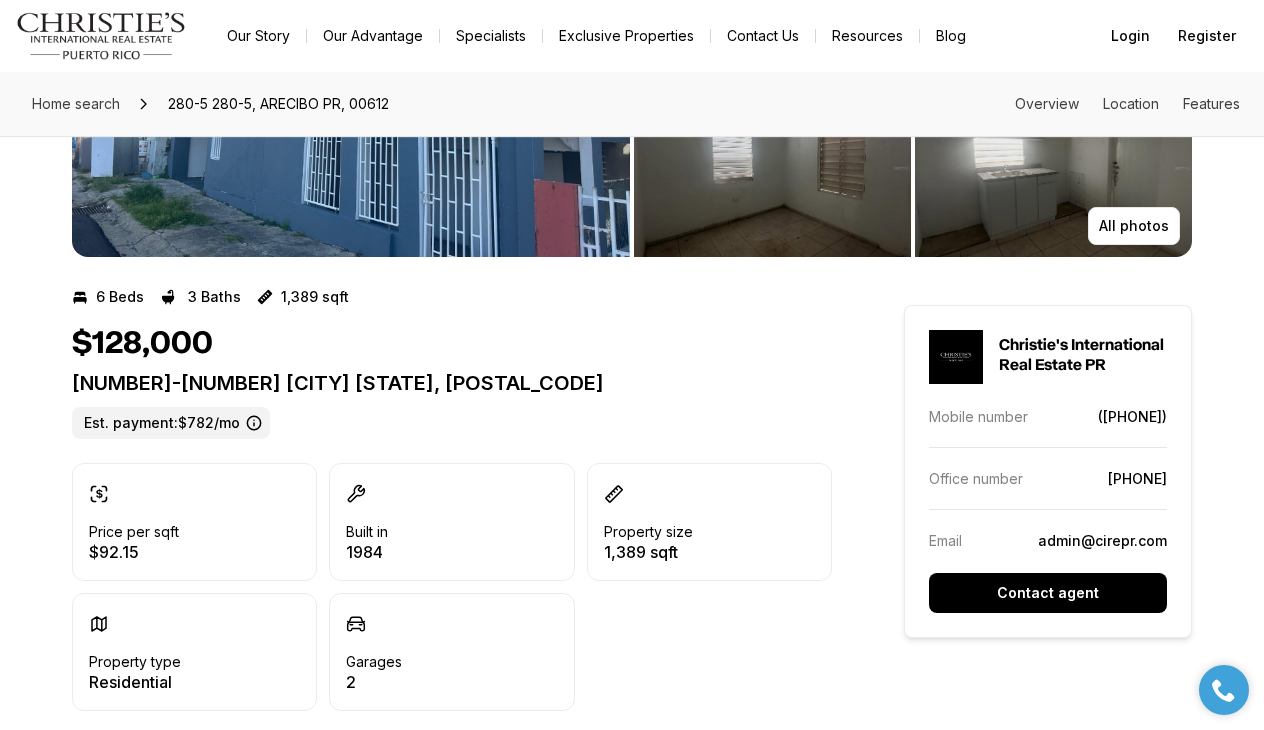 drag, startPoint x: 1091, startPoint y: 598, endPoint x: 917, endPoint y: 446, distance: 231.04112 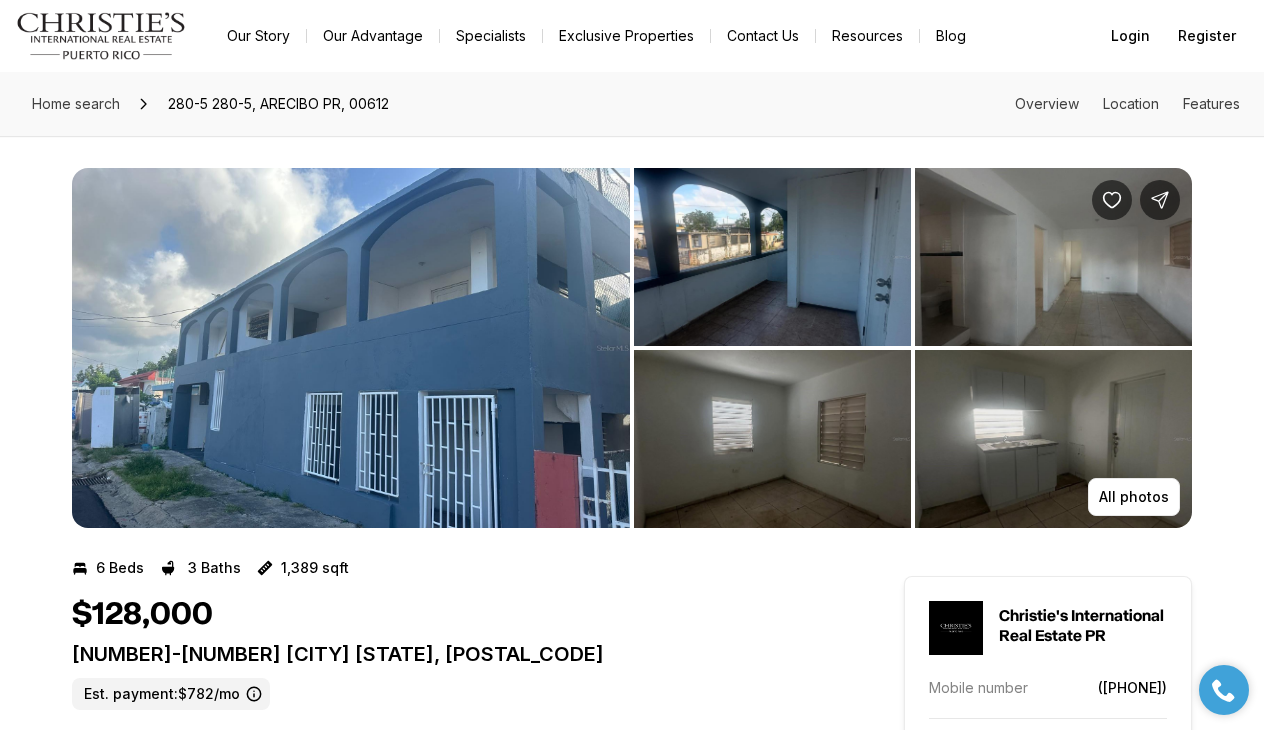scroll, scrollTop: 0, scrollLeft: 0, axis: both 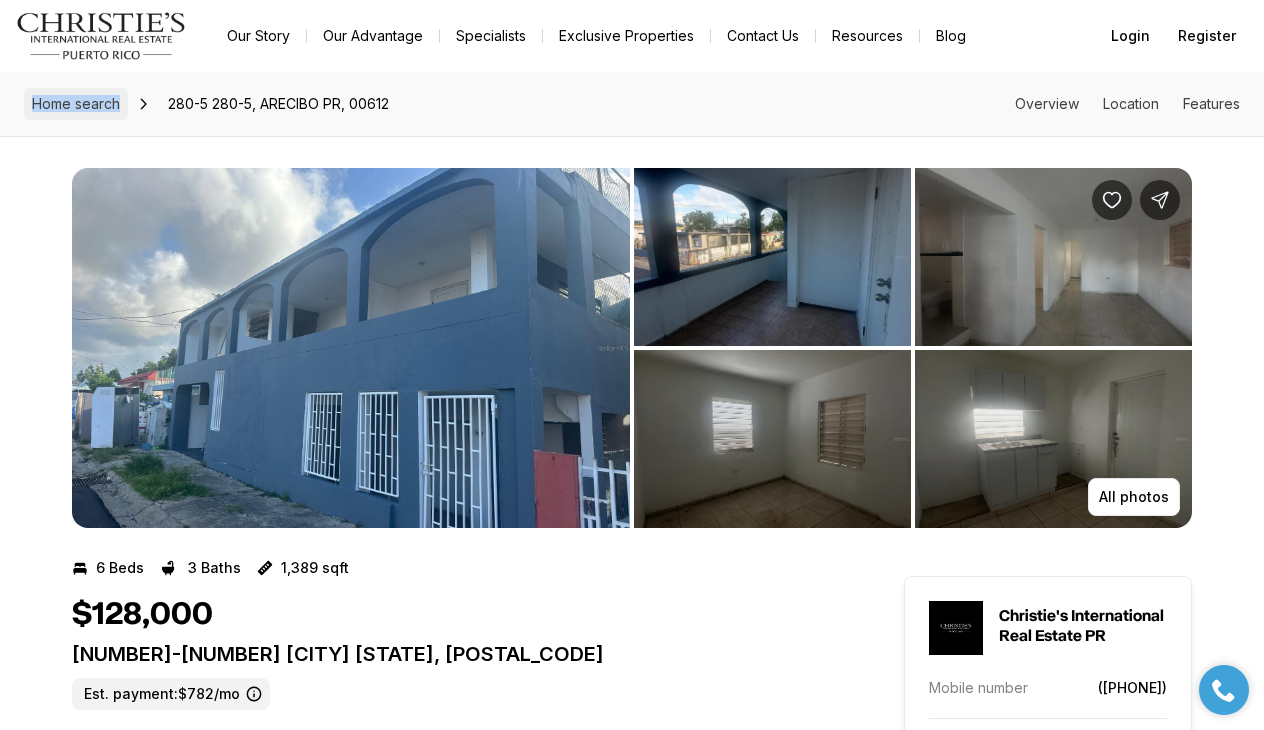 click on "Home search" at bounding box center [76, 103] 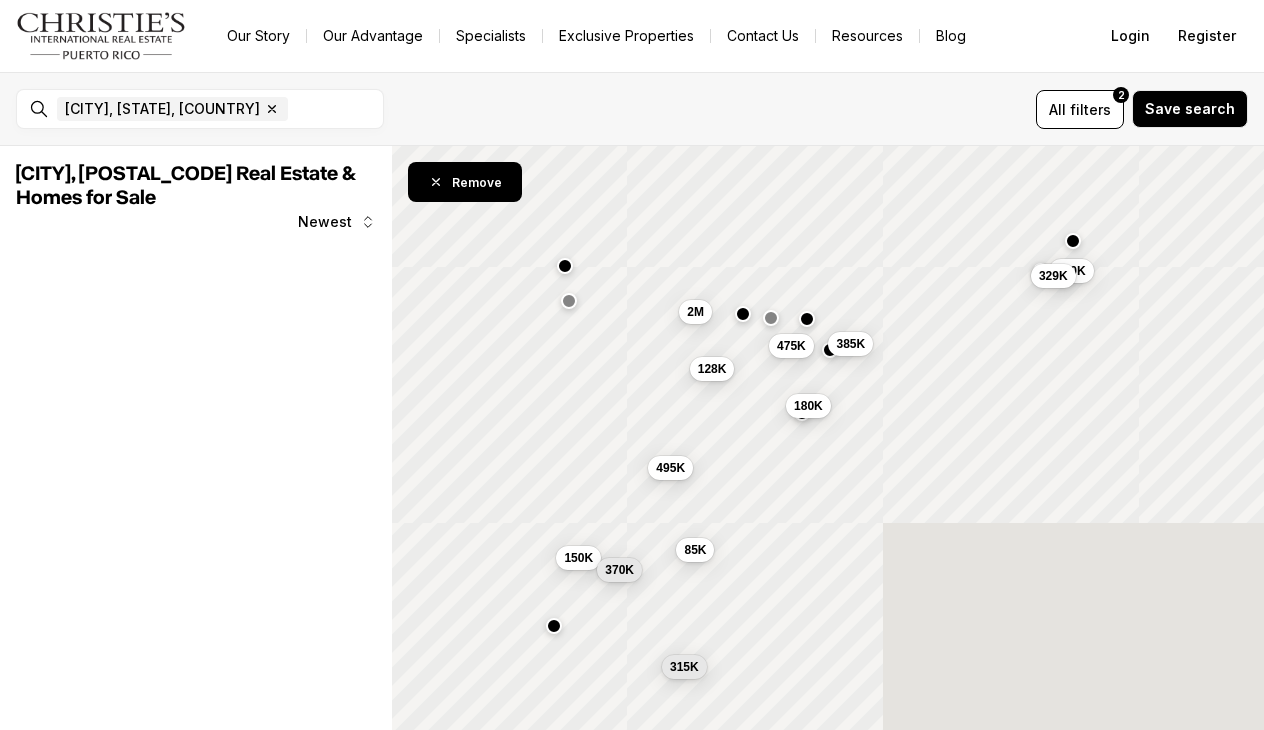 scroll, scrollTop: 0, scrollLeft: 0, axis: both 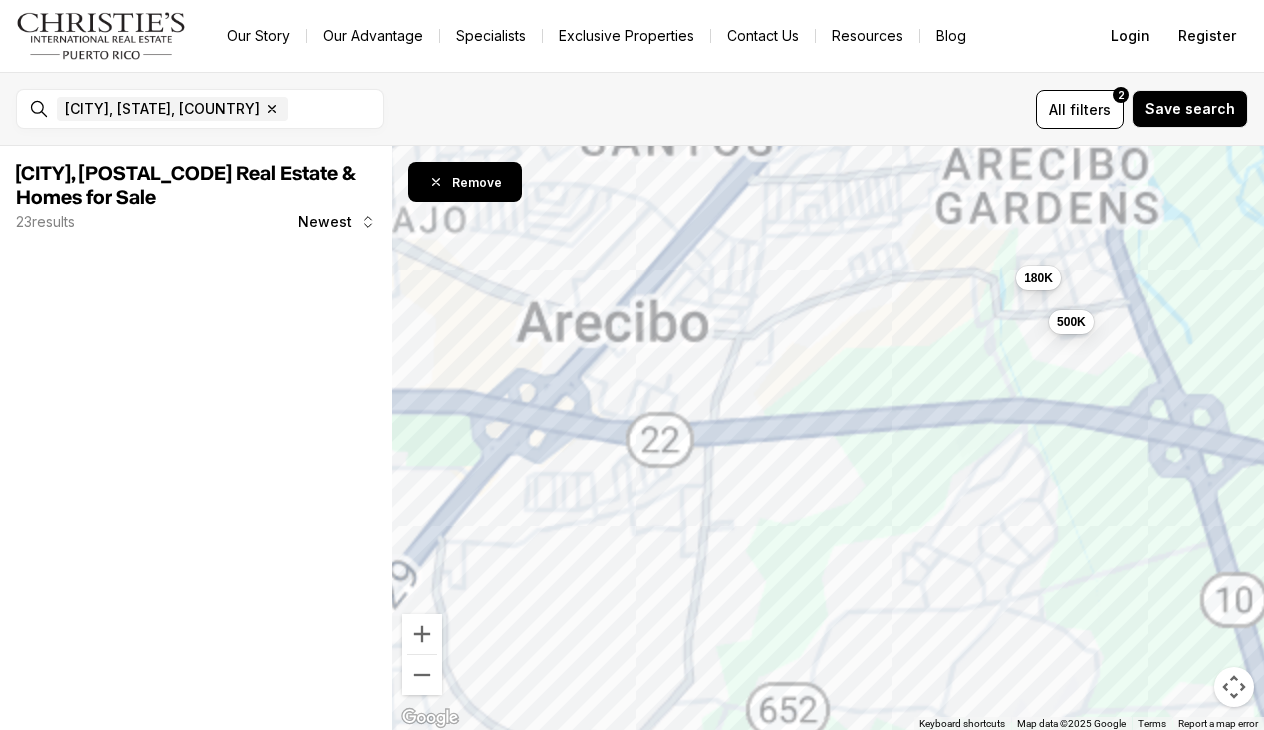 drag, startPoint x: 724, startPoint y: 375, endPoint x: 811, endPoint y: 336, distance: 95.34149 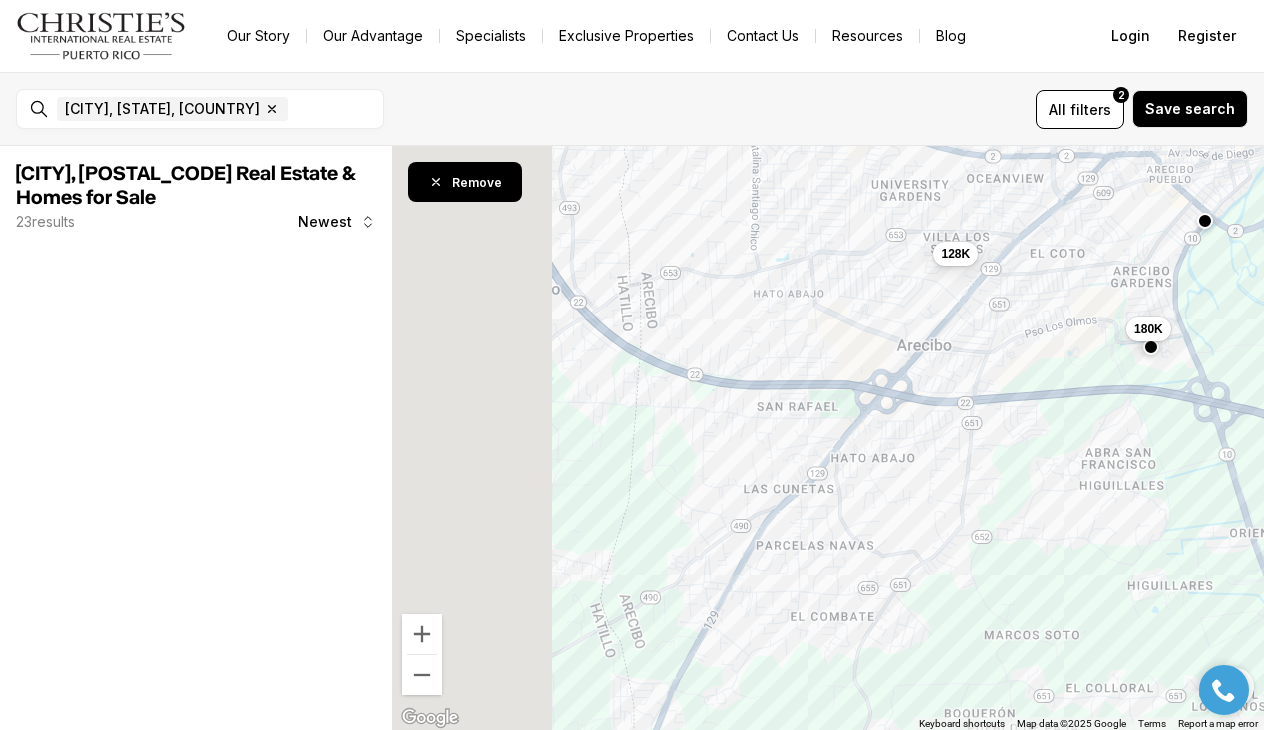 scroll, scrollTop: 0, scrollLeft: 0, axis: both 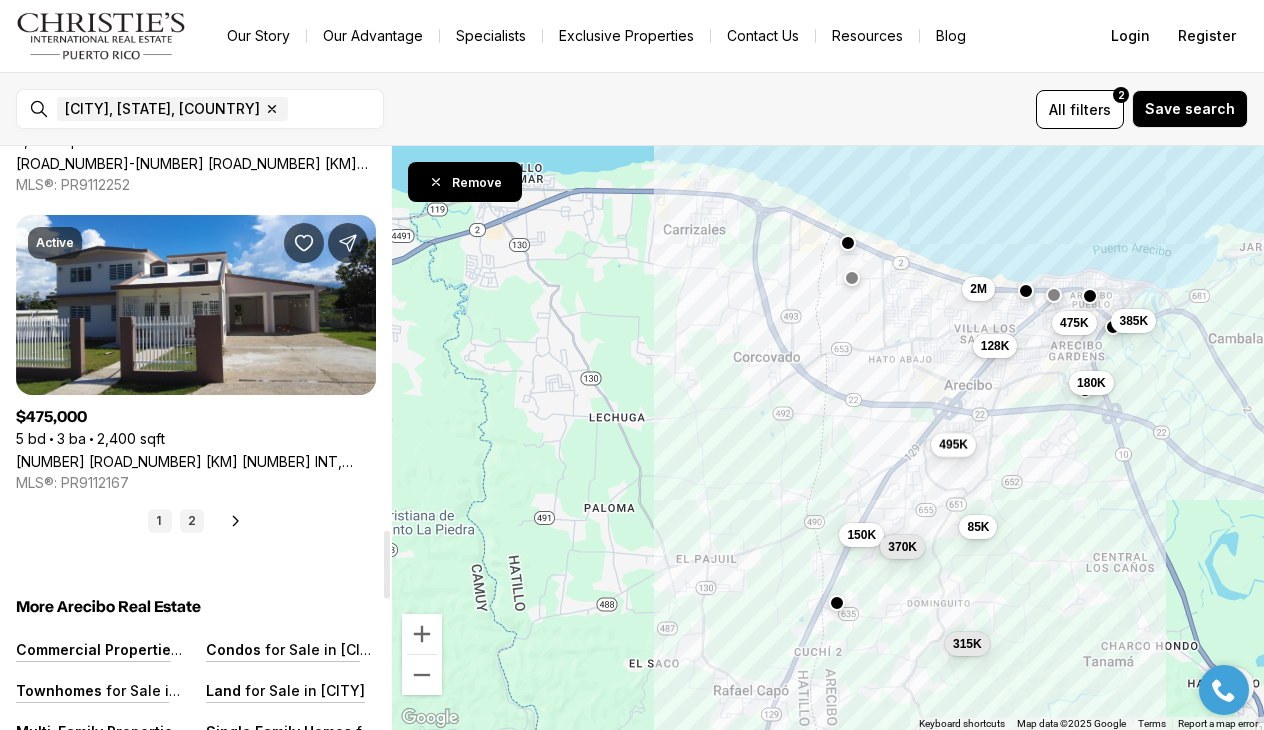 click on "2" at bounding box center [192, 521] 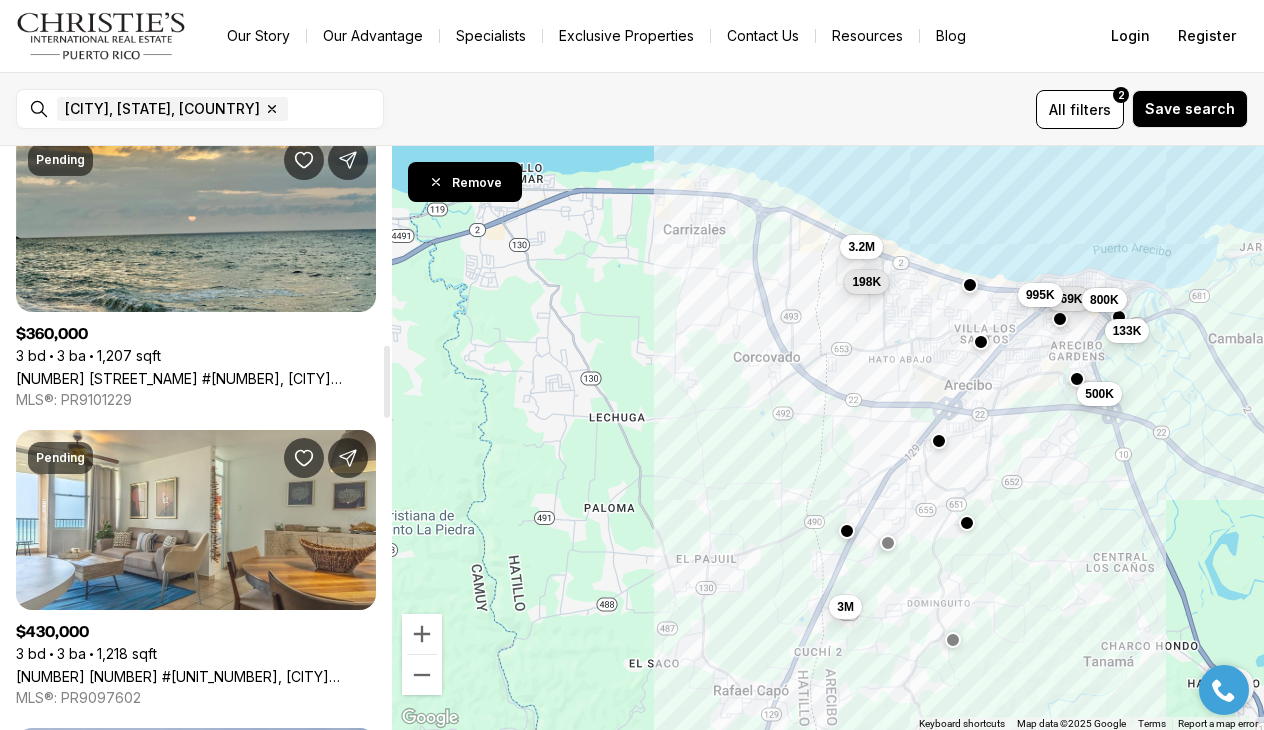 scroll, scrollTop: 1290, scrollLeft: 0, axis: vertical 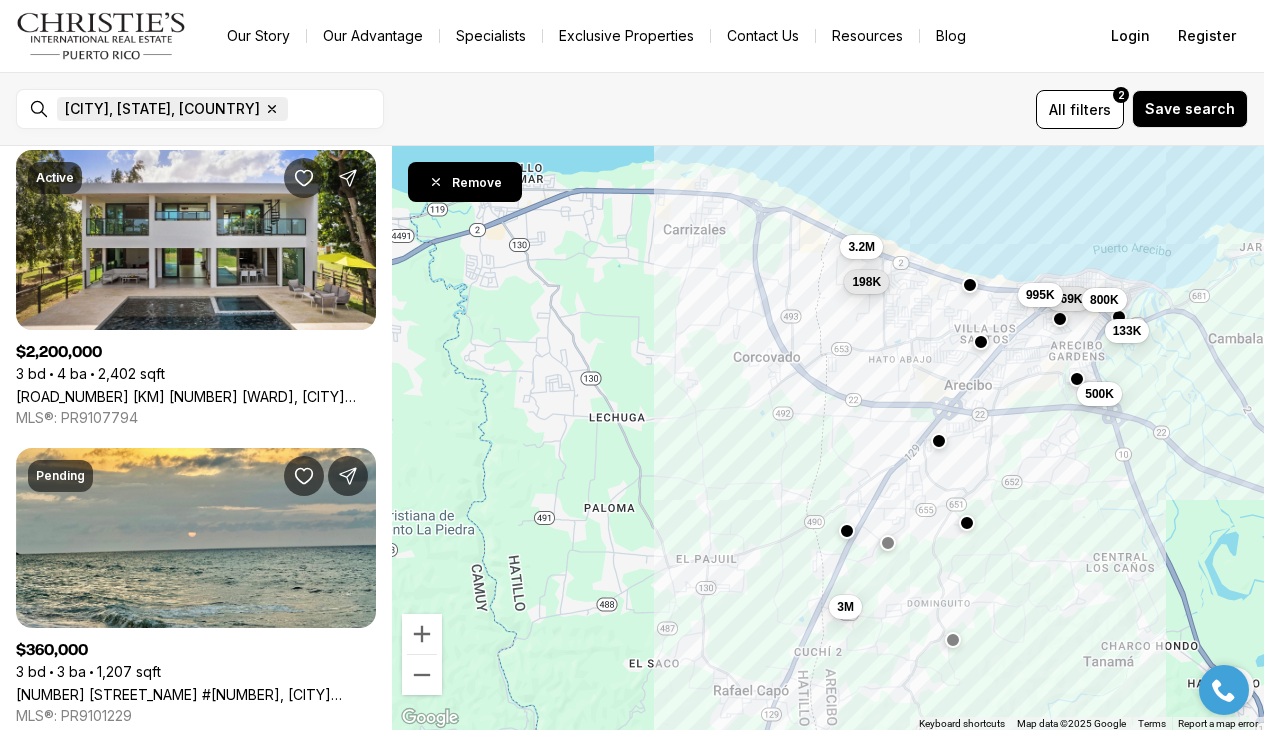 click on "Remove  [CITY], [STATE], [COUNTRY]" at bounding box center (172, 109) 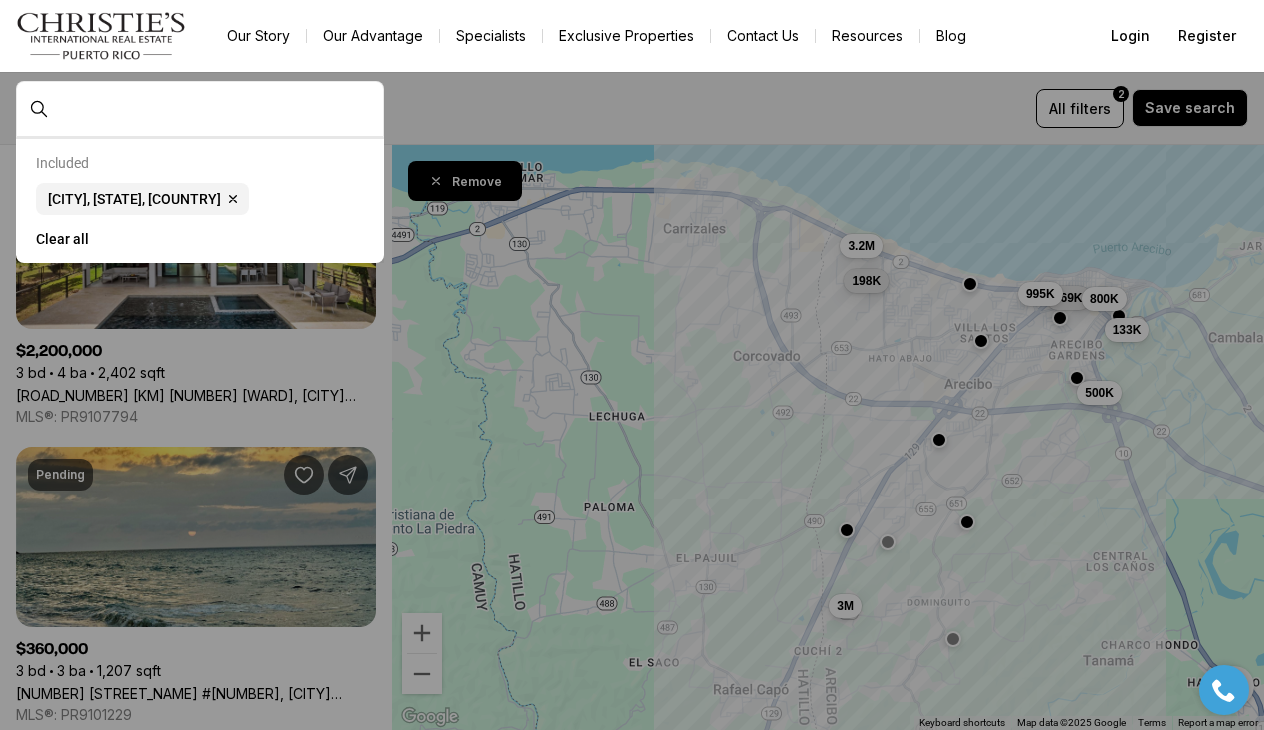 click at bounding box center [216, 109] 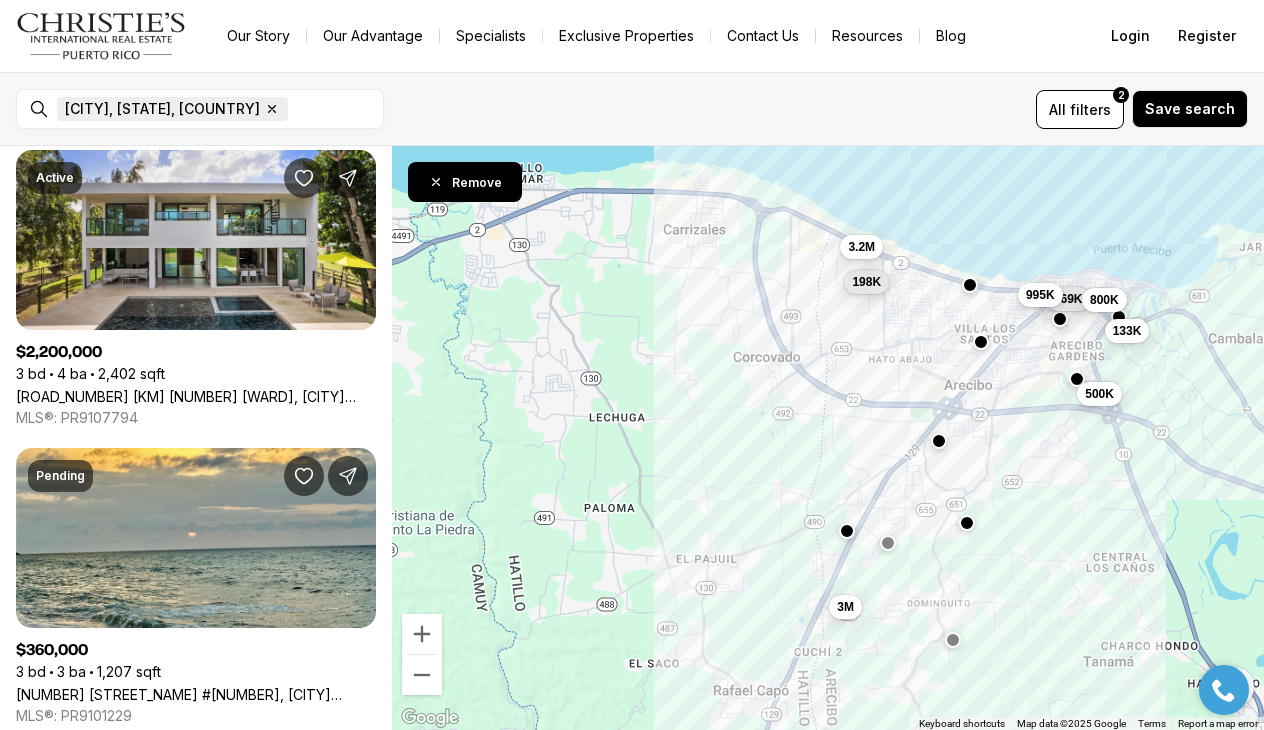 click on "[CITY], [STATE], [COUNTRY]" at bounding box center [162, 109] 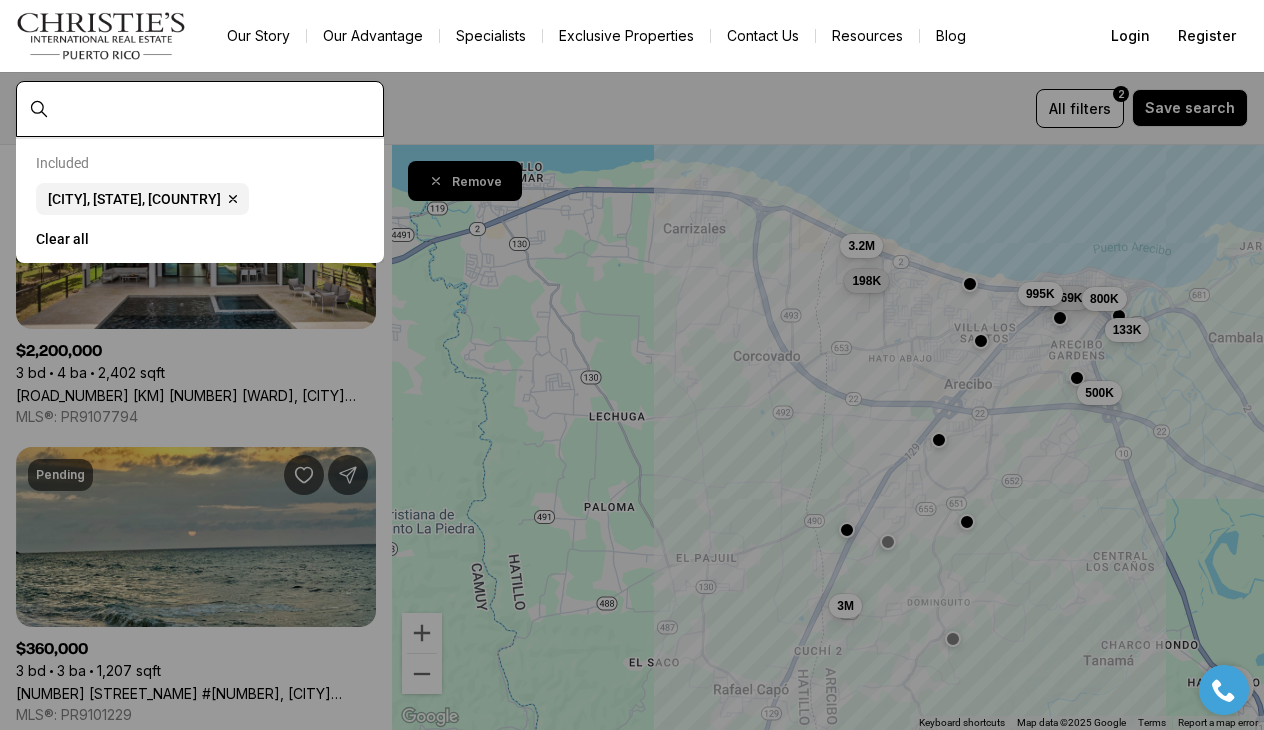 click at bounding box center [216, 109] 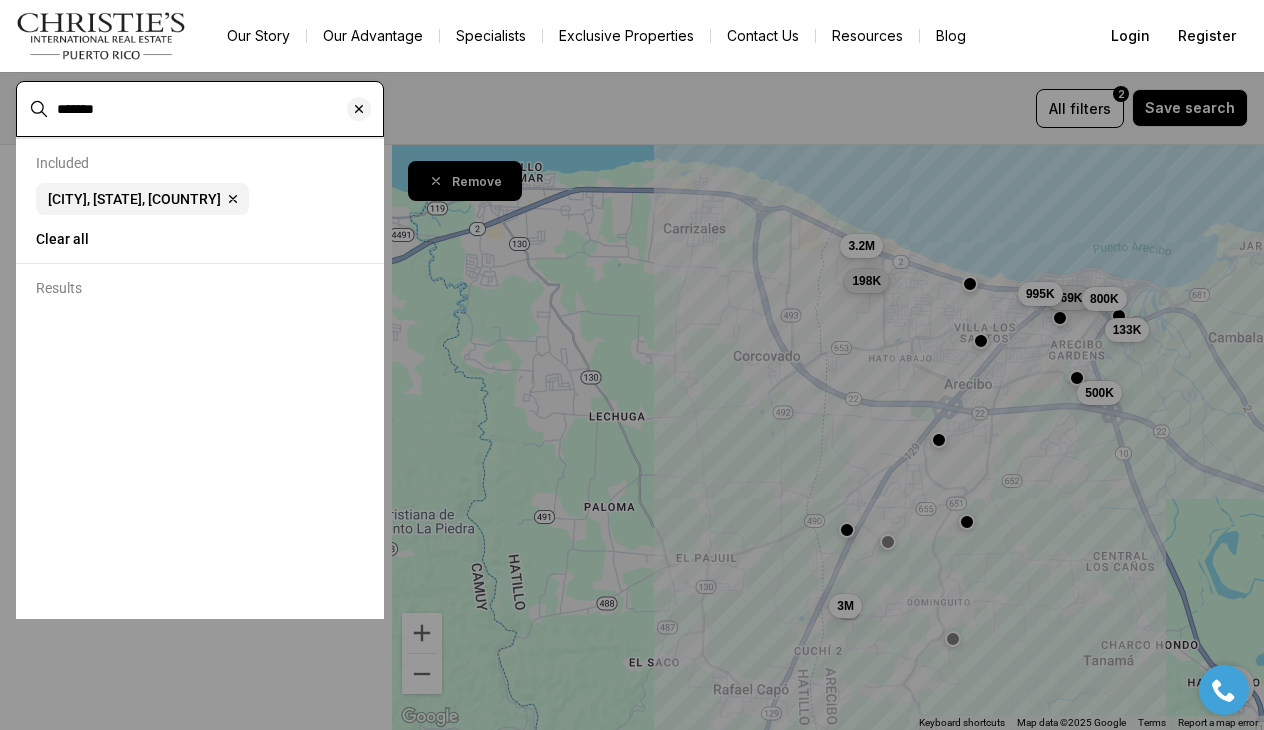 scroll, scrollTop: 0, scrollLeft: 0, axis: both 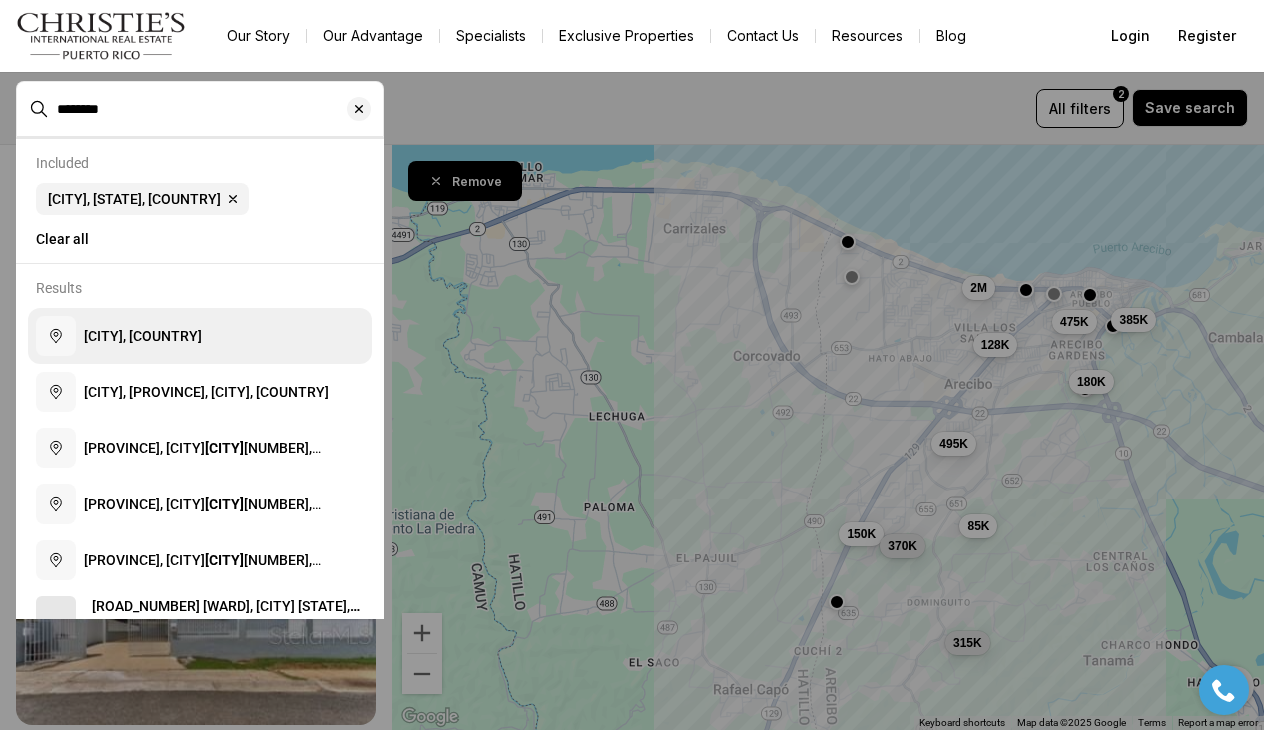 click on "[CITY], [COUNTRY]" at bounding box center [143, 336] 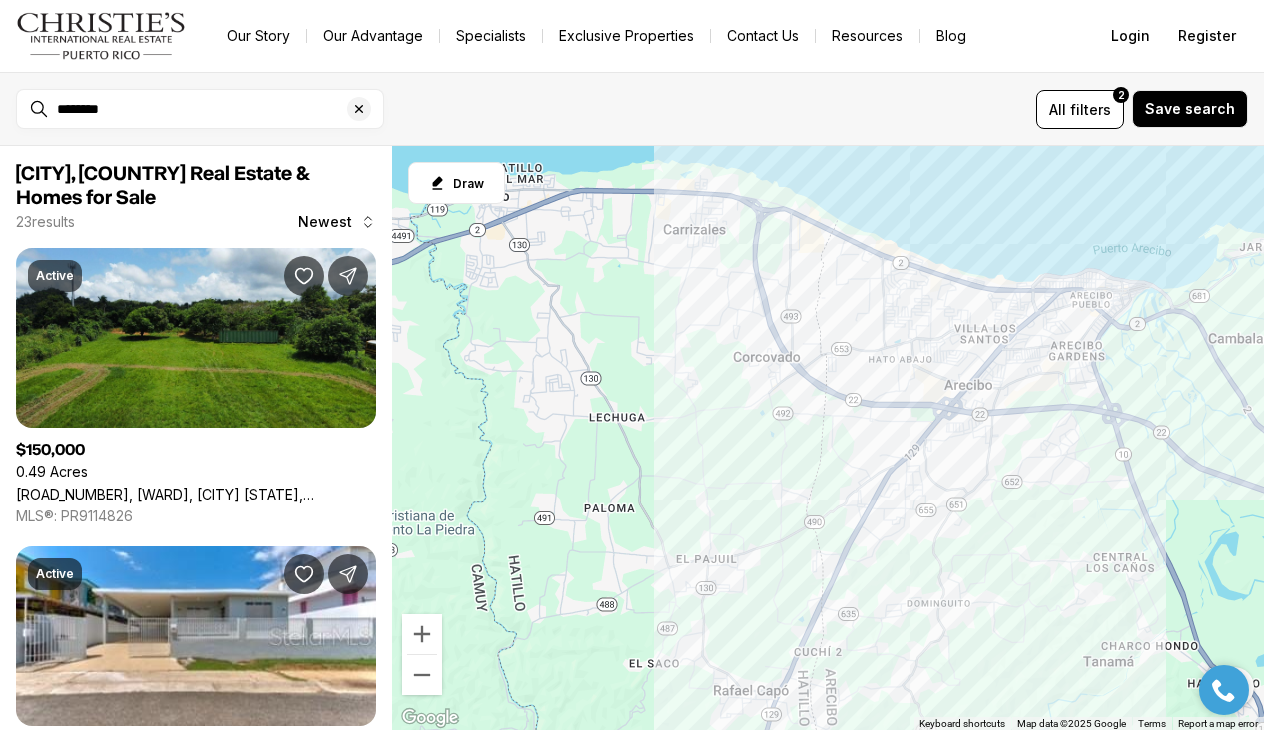 type on "**********" 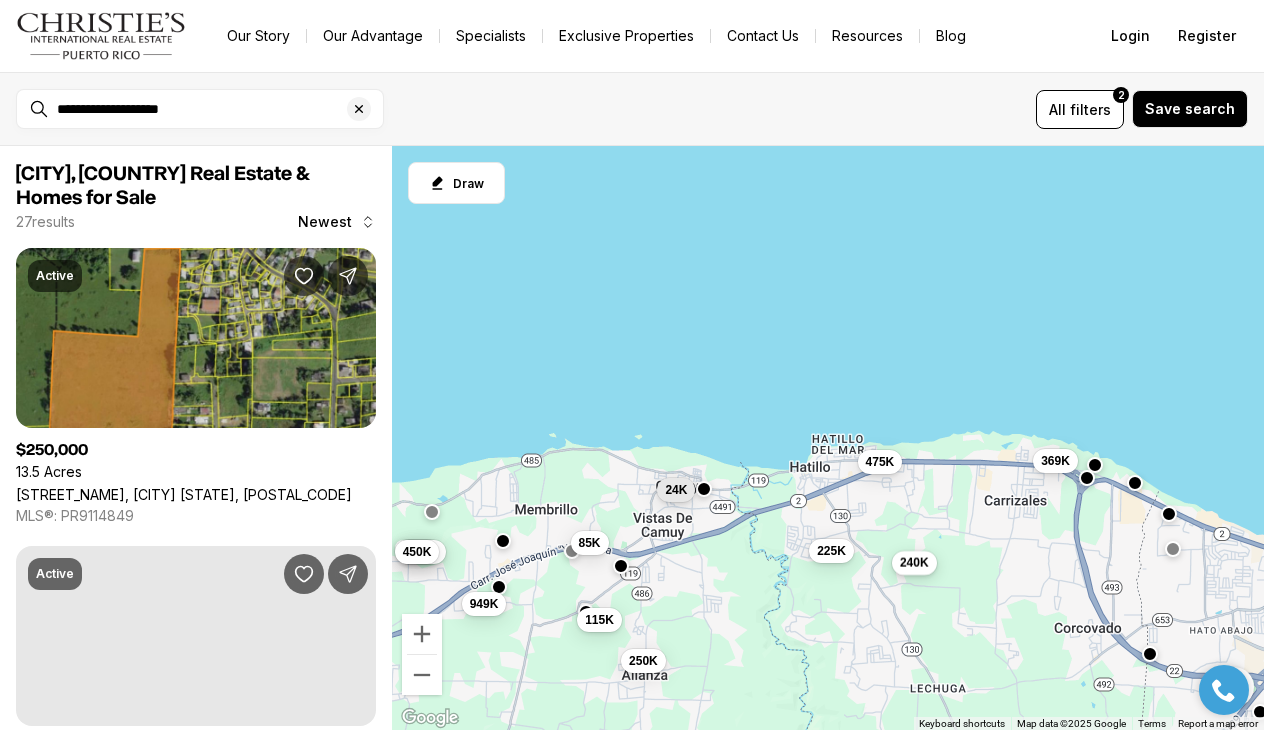 click on "240K" at bounding box center [914, 563] 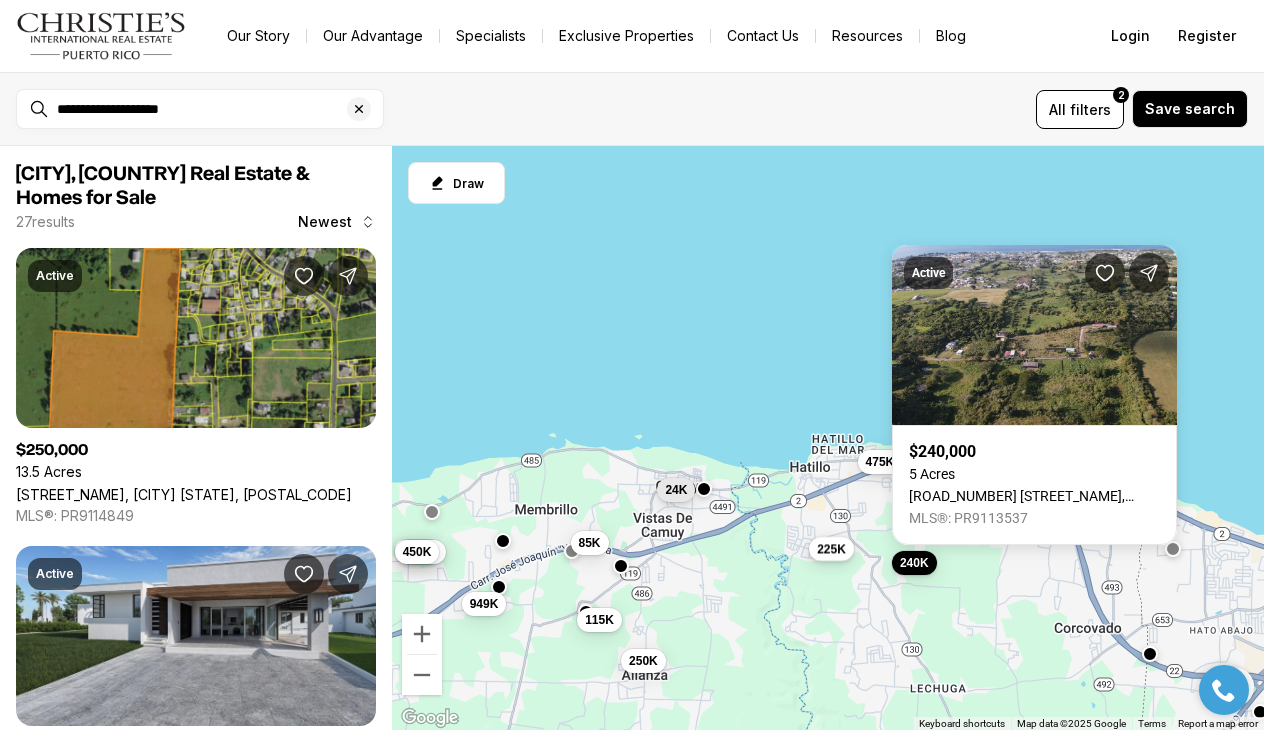 click on "225K" at bounding box center (831, 549) 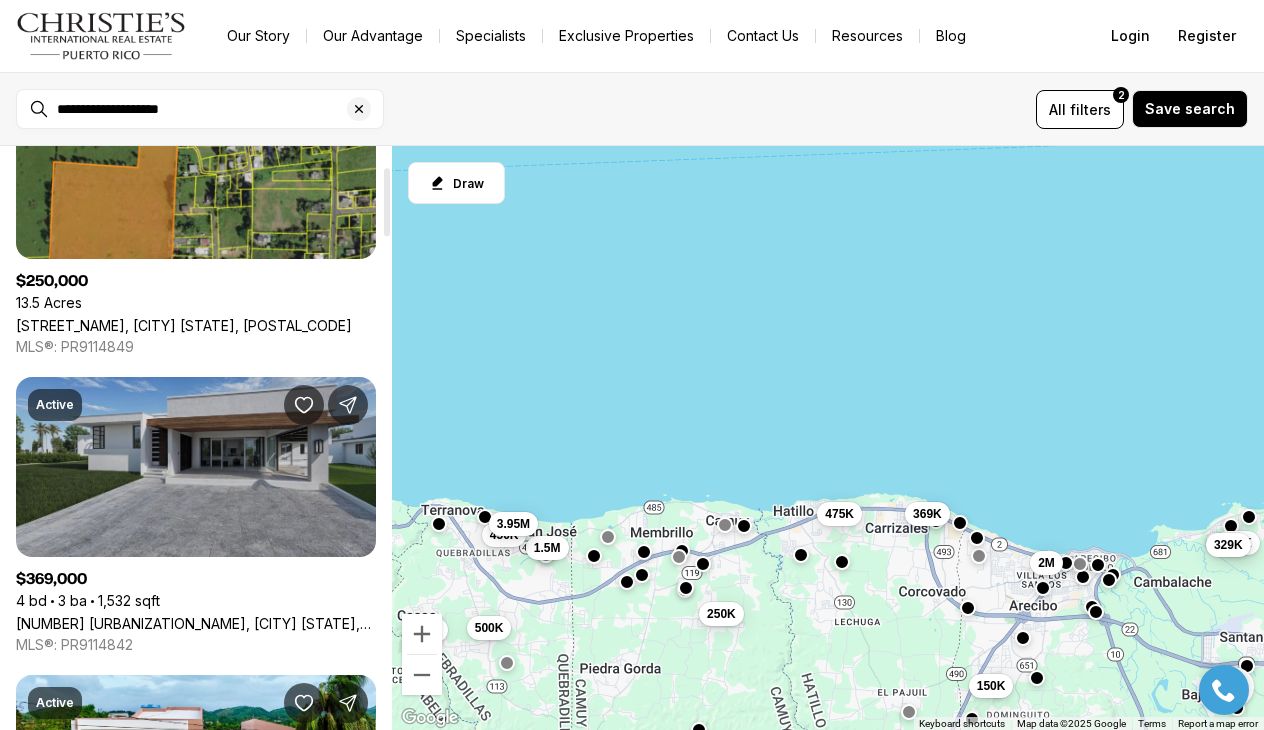 scroll, scrollTop: 174, scrollLeft: 0, axis: vertical 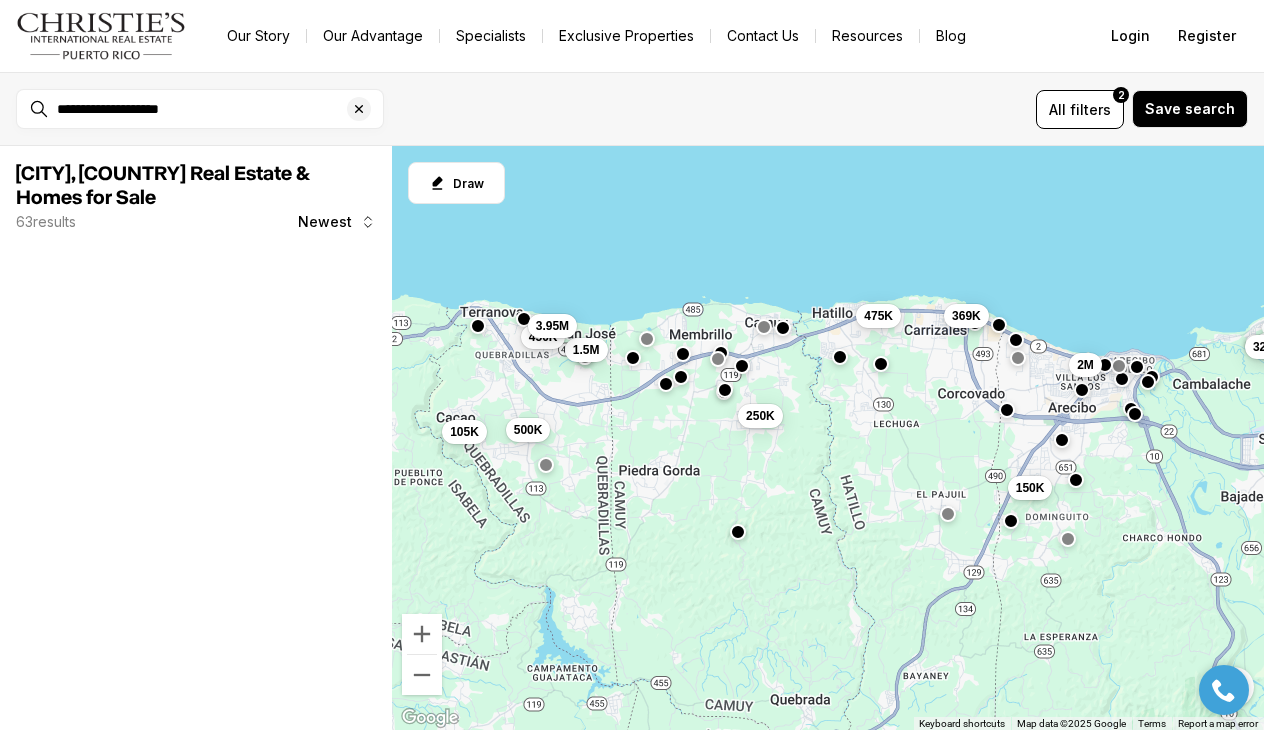 drag, startPoint x: 706, startPoint y: 578, endPoint x: 756, endPoint y: 380, distance: 204.21558 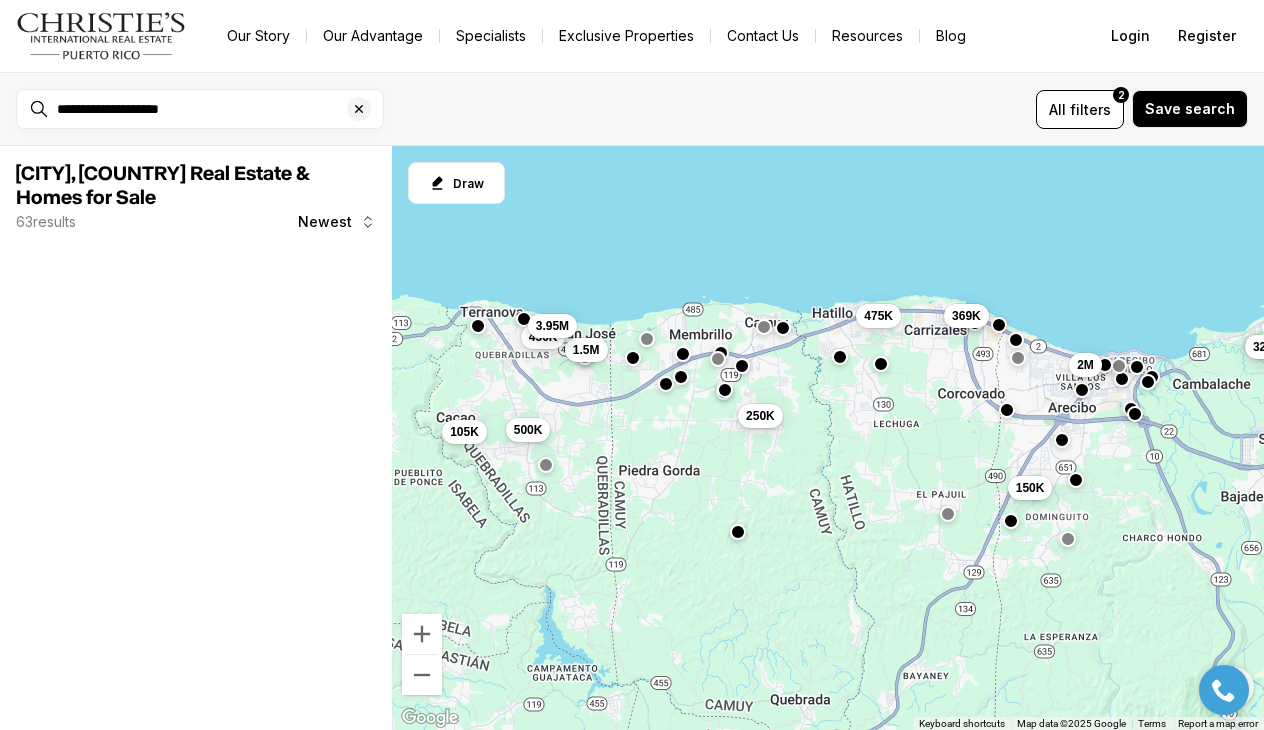 click on "475K 250K 369K 500K 150K 240K 329K 1.5M 2M 105K 450K 3.95M" at bounding box center [828, 438] 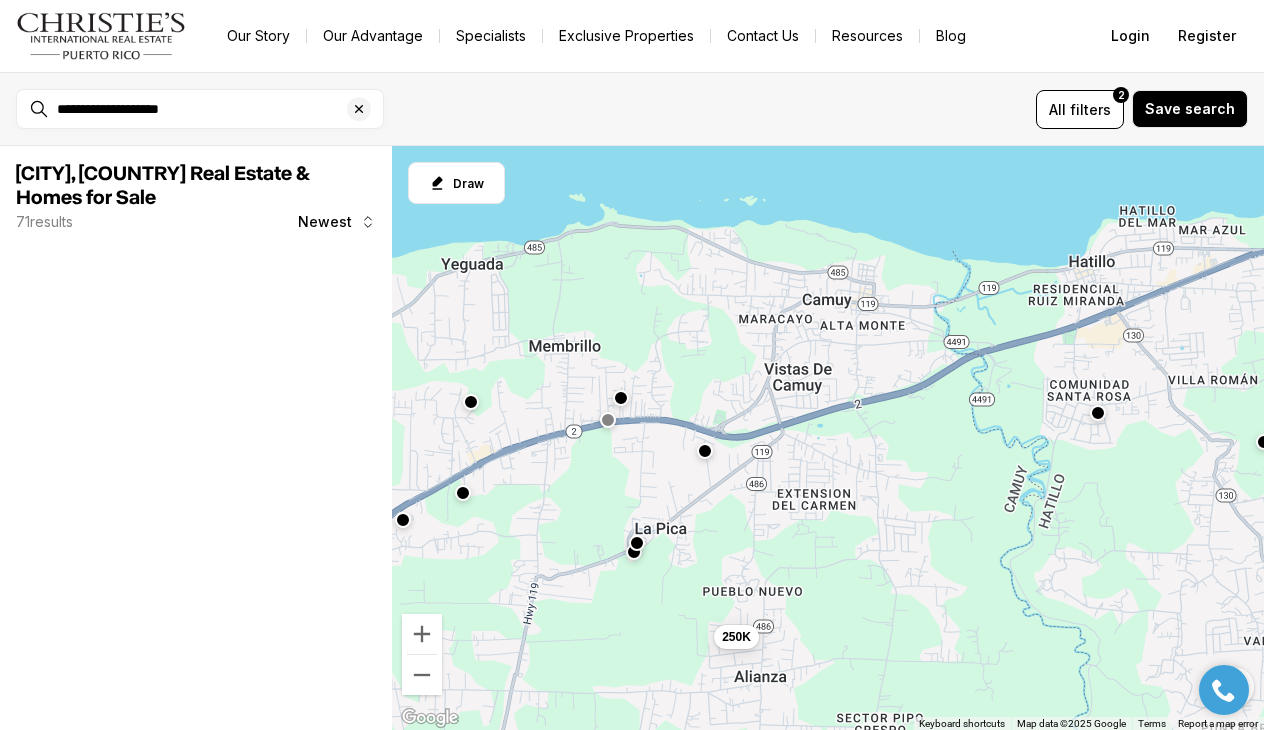 drag, startPoint x: 778, startPoint y: 371, endPoint x: 778, endPoint y: 527, distance: 156 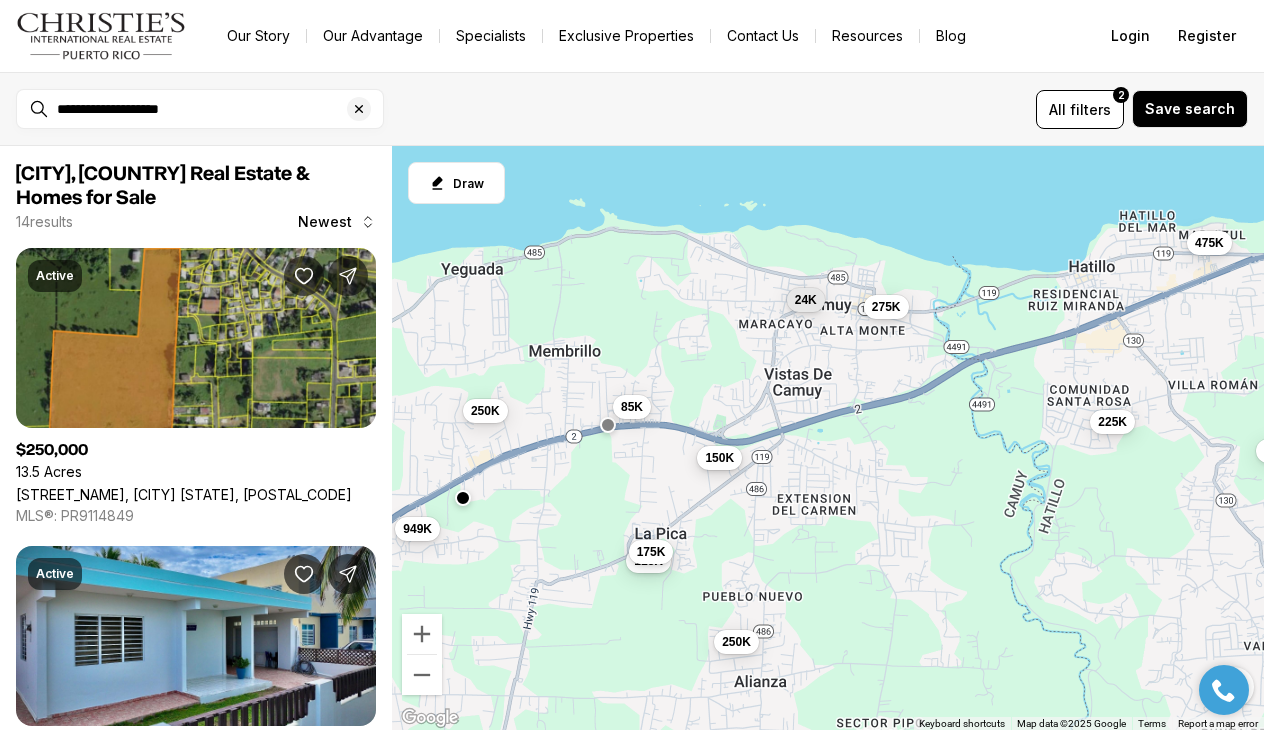 click on "150K" at bounding box center [719, 457] 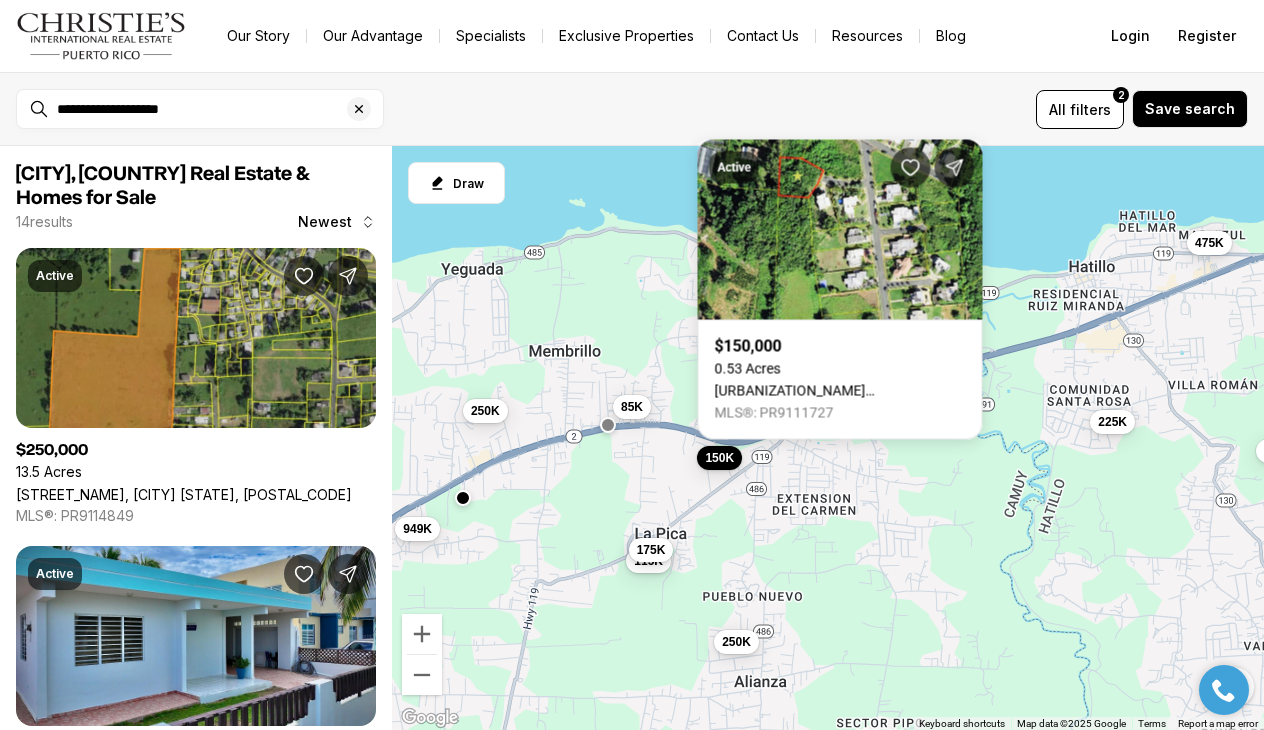 click on "175K" at bounding box center (651, 550) 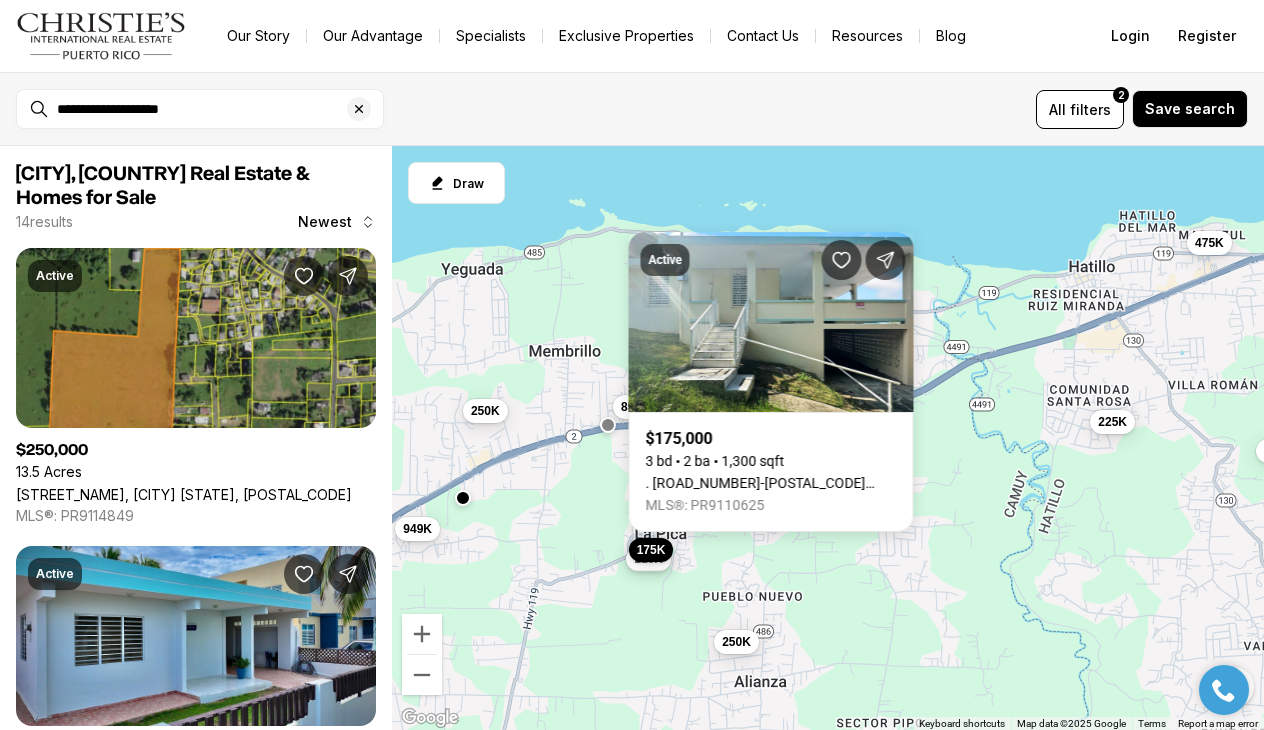 click on "115K" at bounding box center (648, 558) 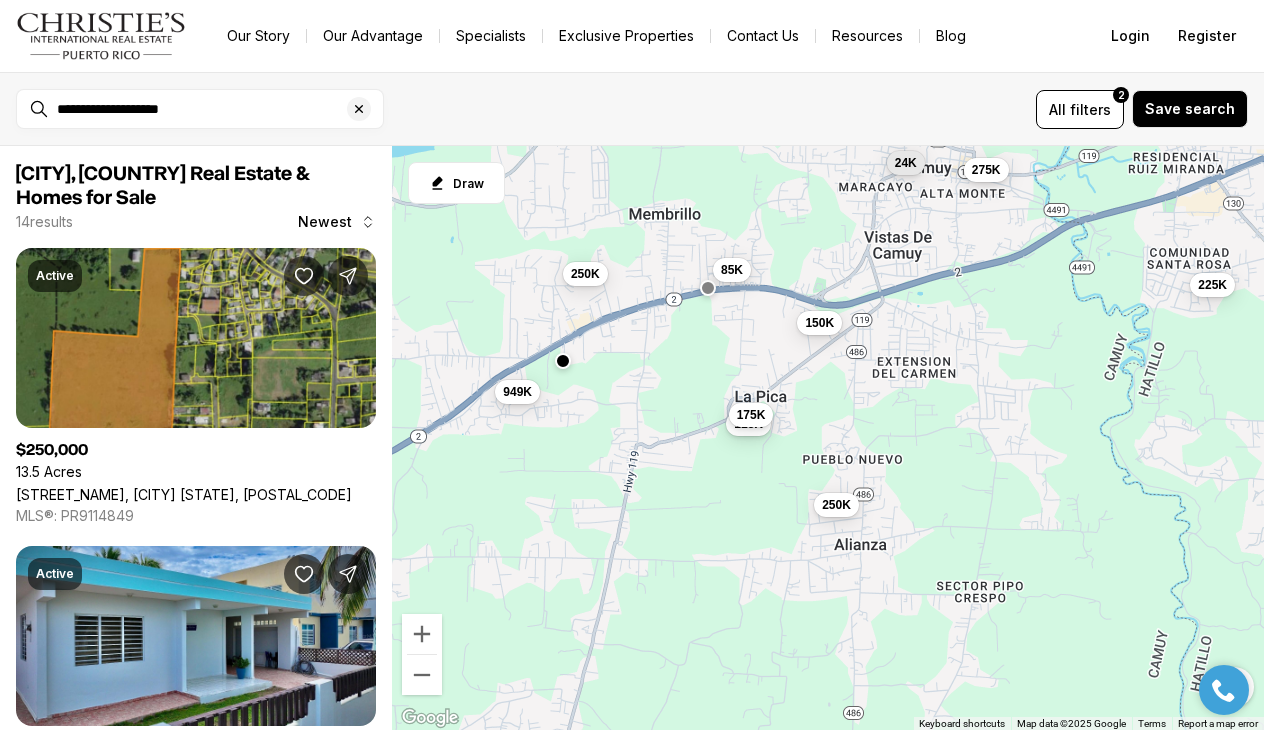drag, startPoint x: 545, startPoint y: 544, endPoint x: 636, endPoint y: 405, distance: 166.1385 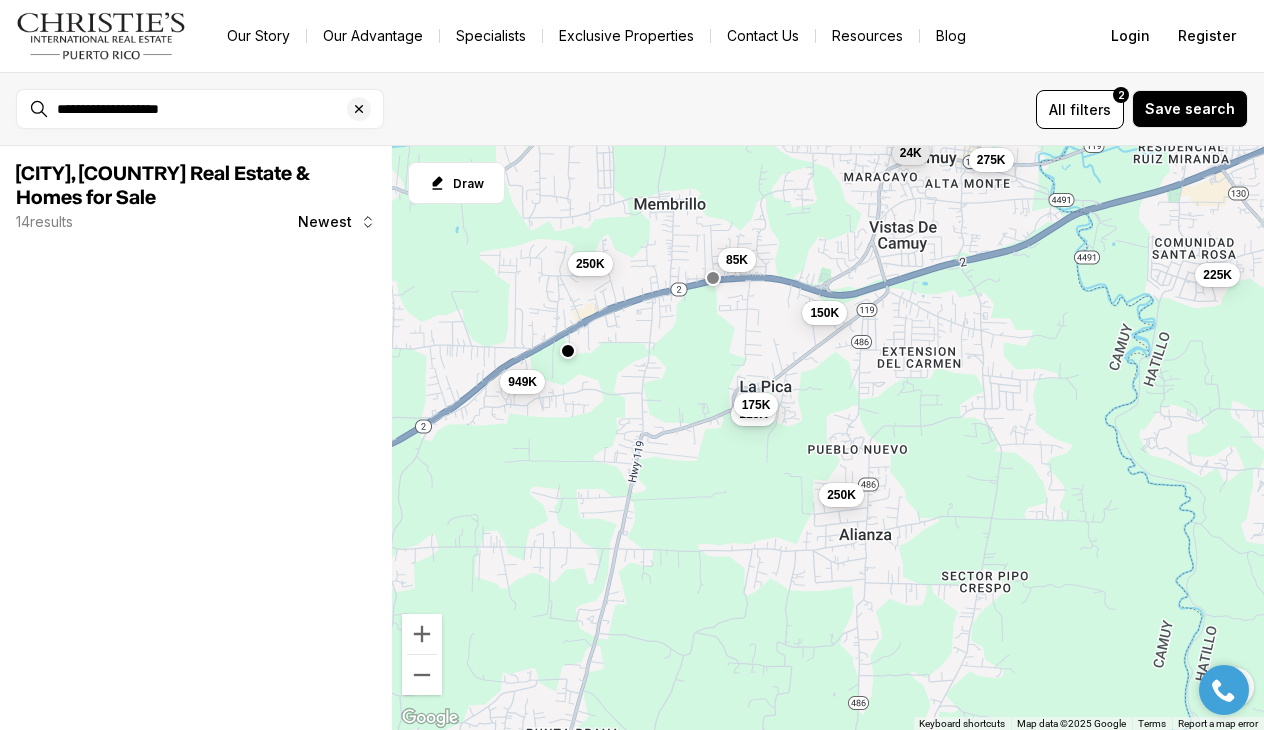 drag, startPoint x: 619, startPoint y: 402, endPoint x: 637, endPoint y: 387, distance: 23.43075 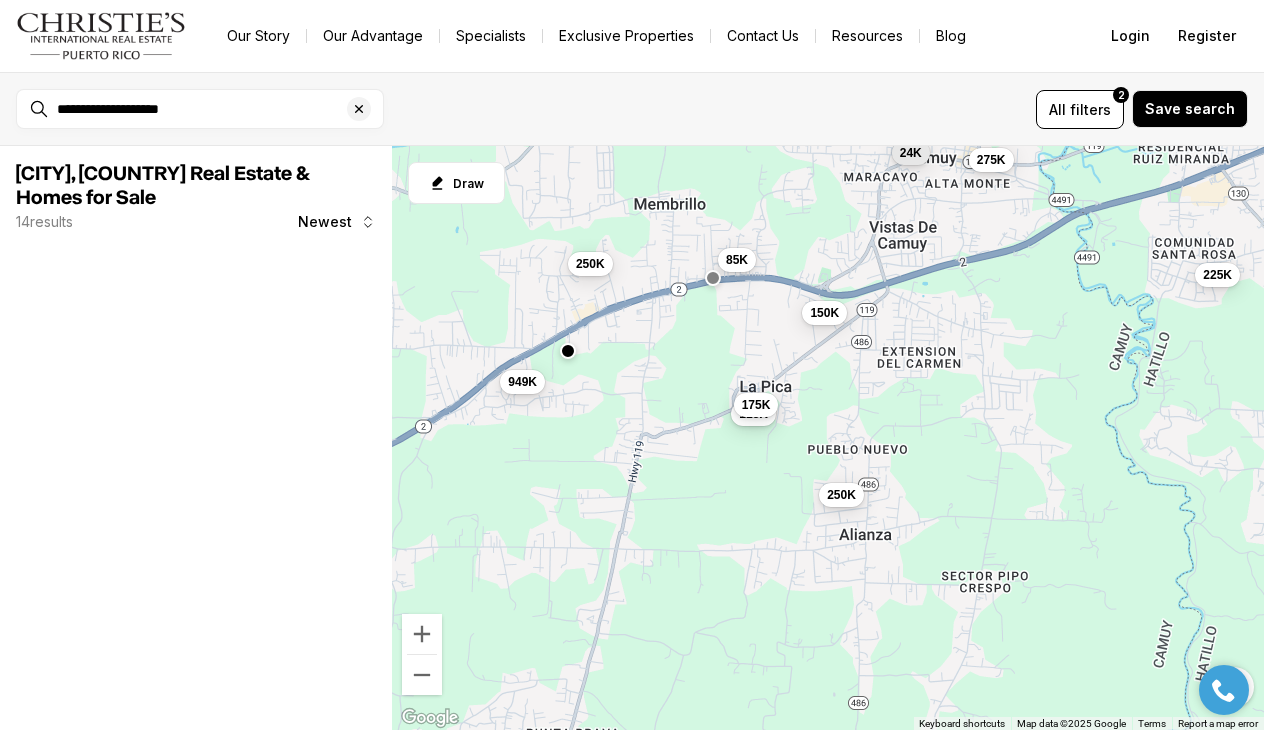 click on "225K 250K 115K 85K 949K 250K 150K 175K 24K 275K" at bounding box center (828, 438) 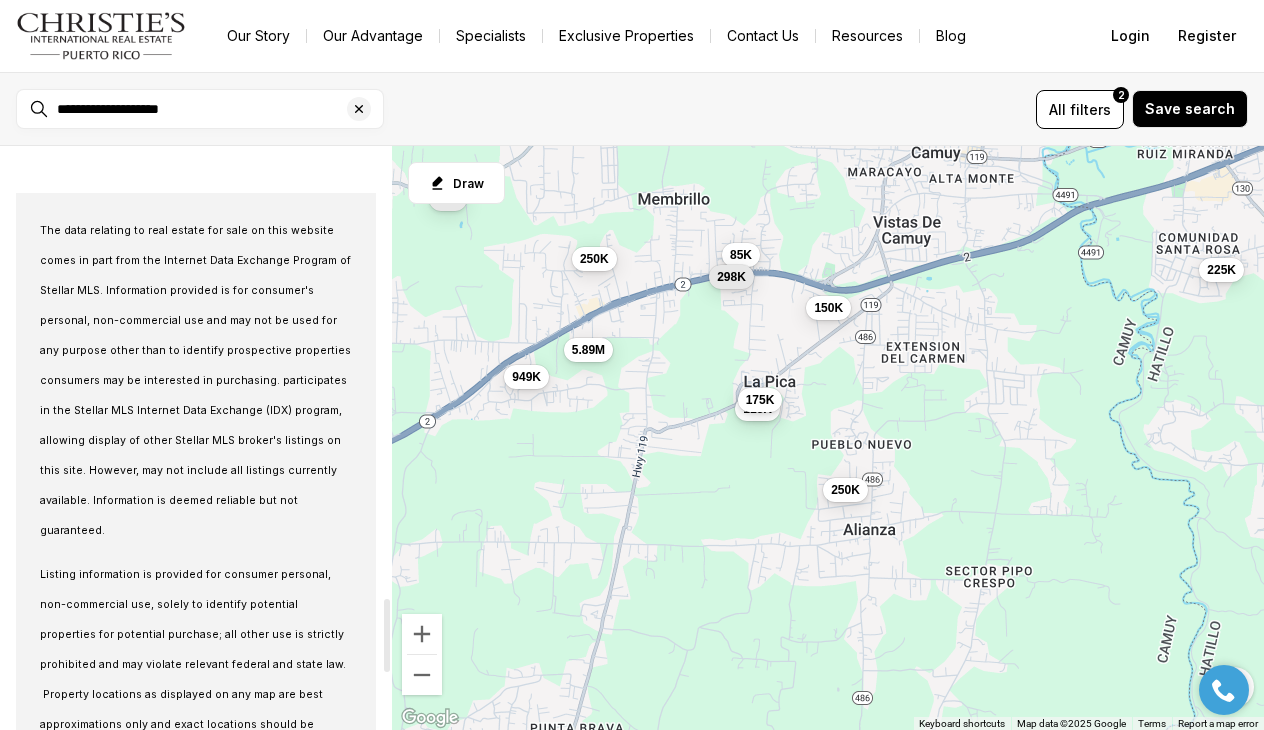 scroll, scrollTop: 3651, scrollLeft: 0, axis: vertical 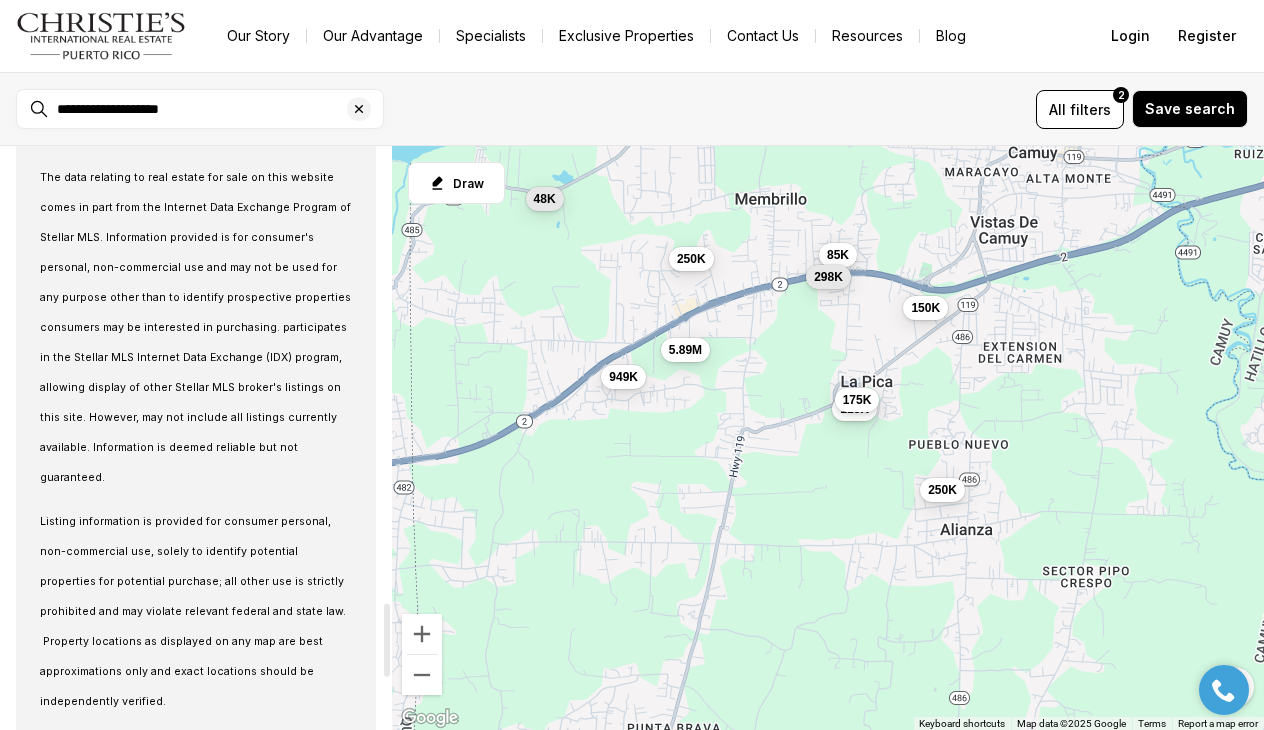 drag, startPoint x: 461, startPoint y: 503, endPoint x: 754, endPoint y: 487, distance: 293.43652 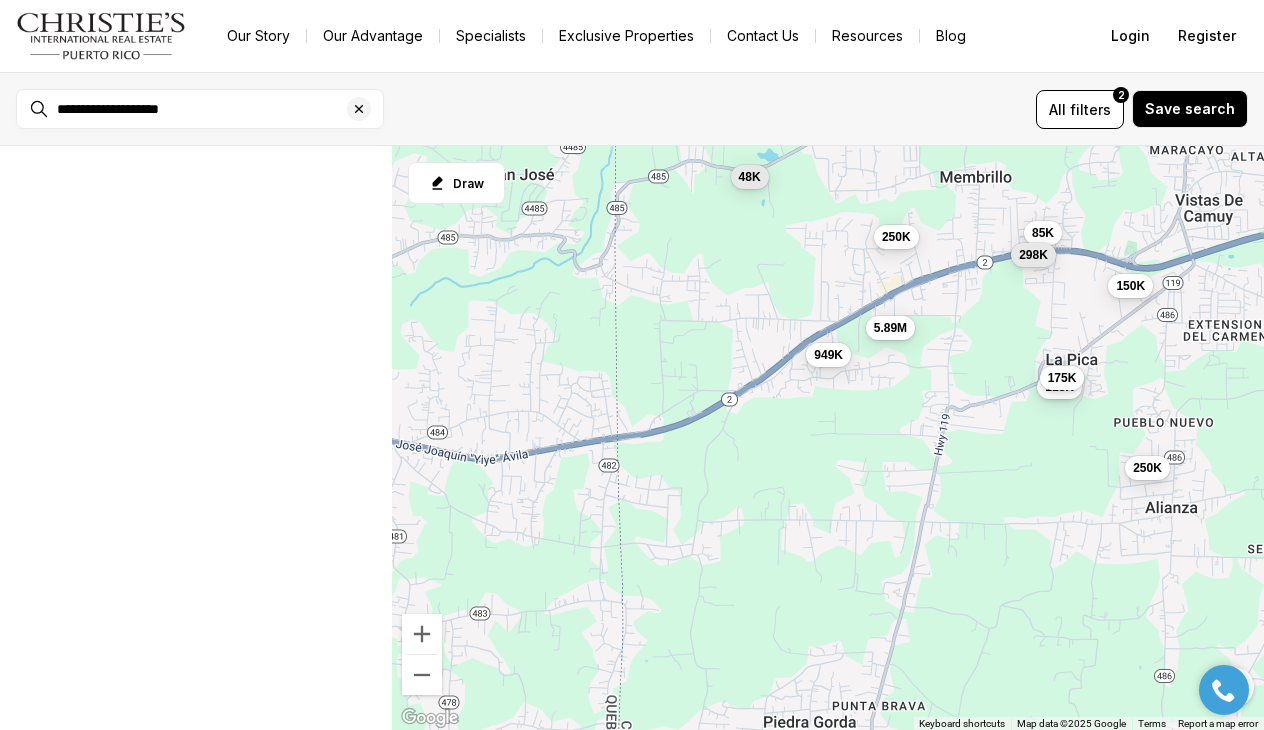 scroll, scrollTop: 0, scrollLeft: 0, axis: both 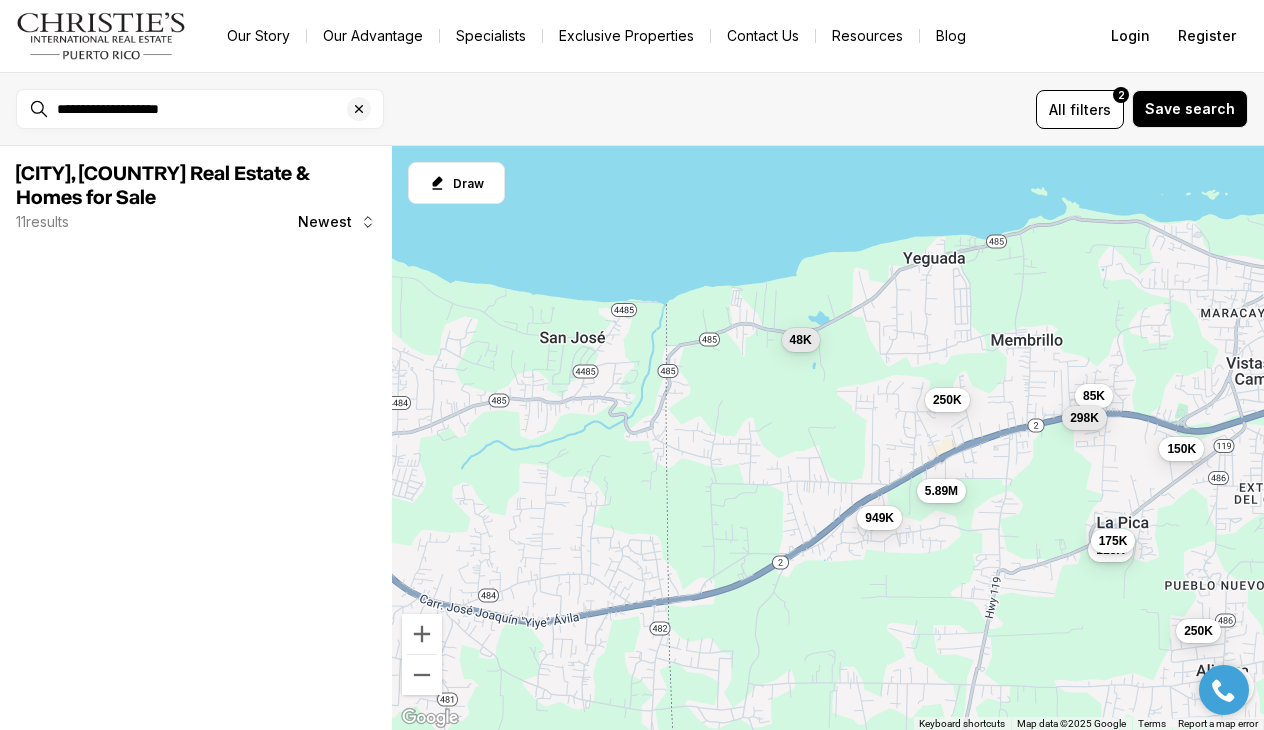 drag, startPoint x: 752, startPoint y: 466, endPoint x: 803, endPoint y: 632, distance: 173.65771 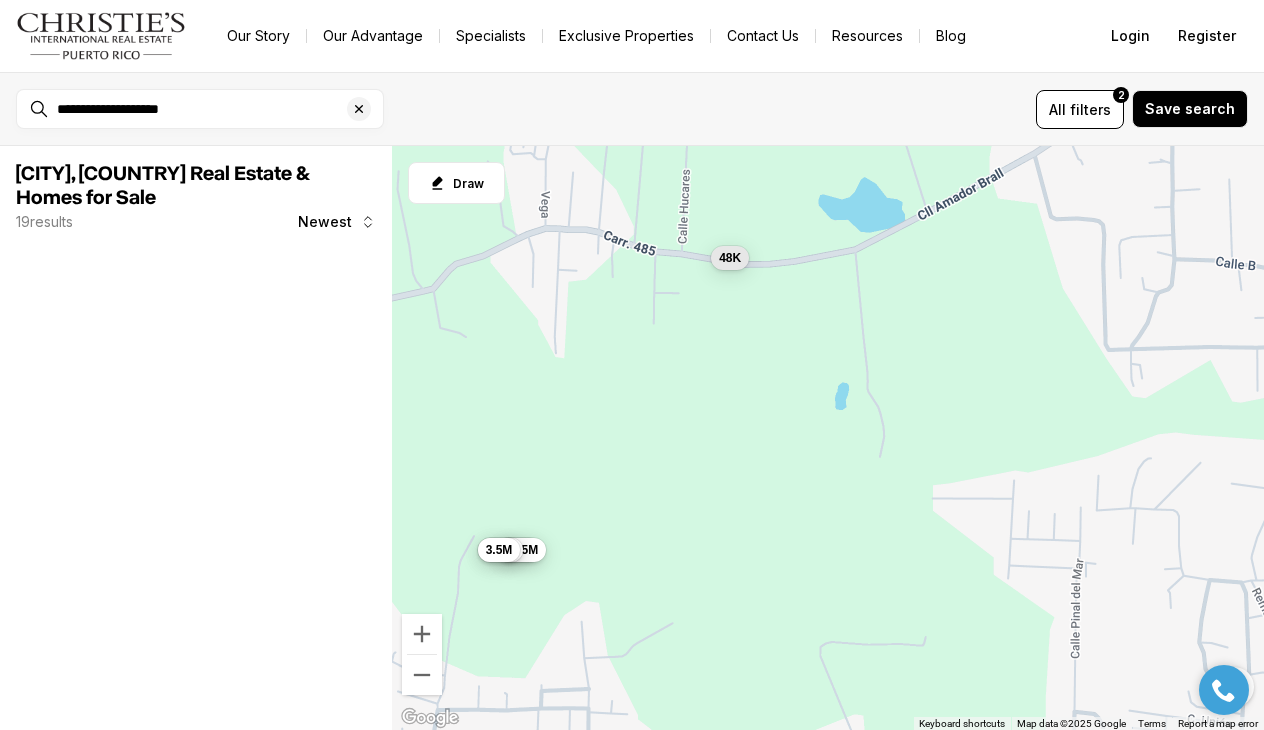 drag, startPoint x: 748, startPoint y: 375, endPoint x: 793, endPoint y: 470, distance: 105.11898 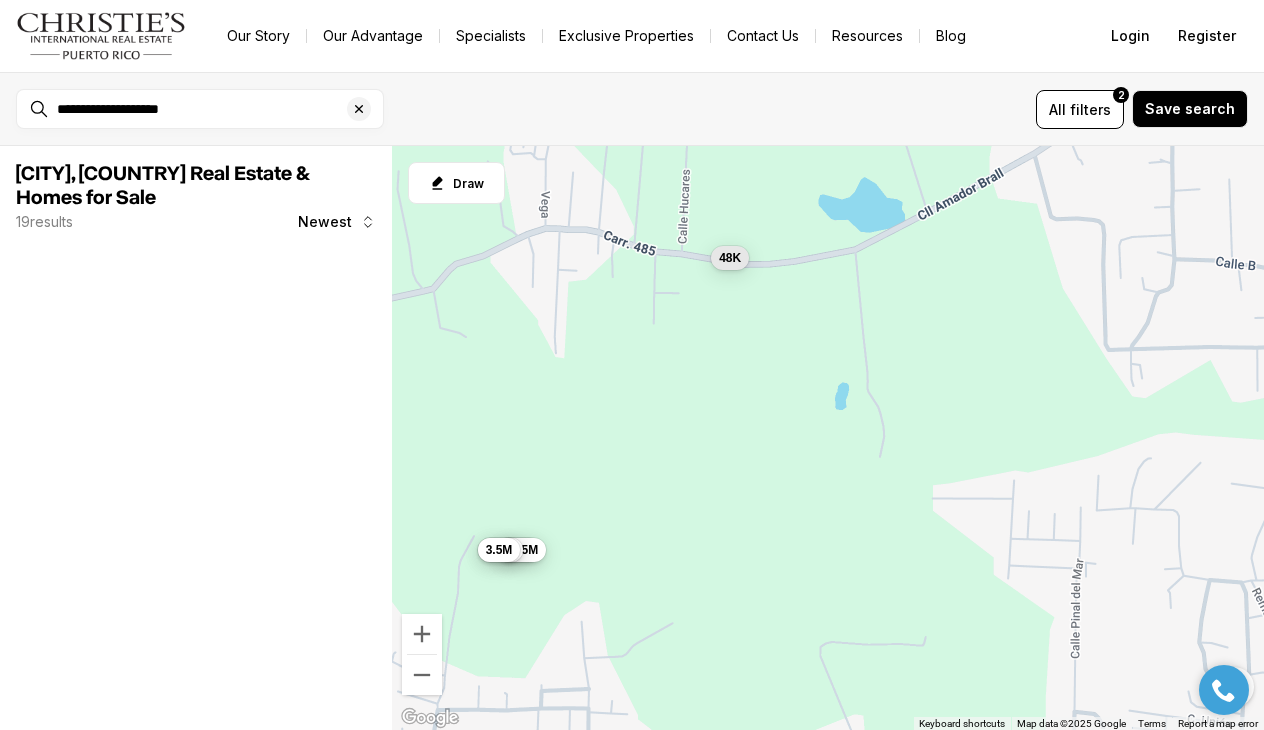 click on "250K 48K 695K 1.05M 450K 3.5M" at bounding box center [828, 438] 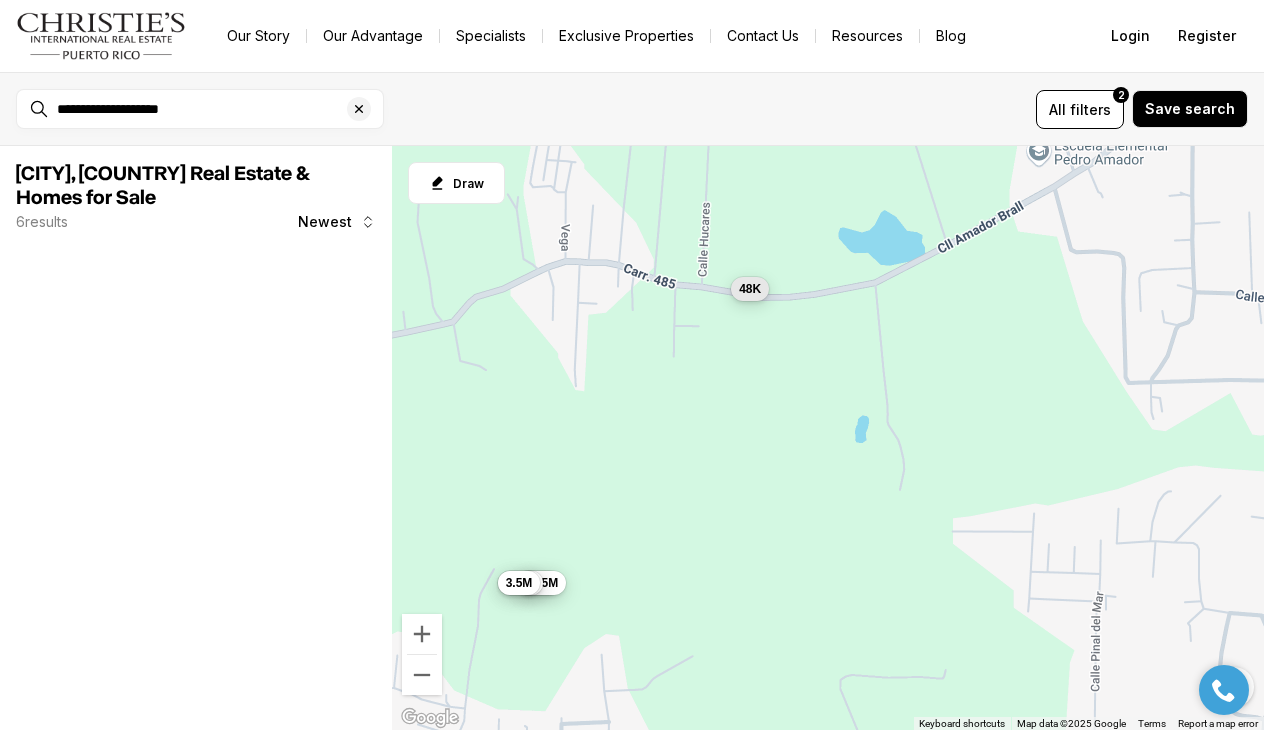 click on "48K" at bounding box center [750, 288] 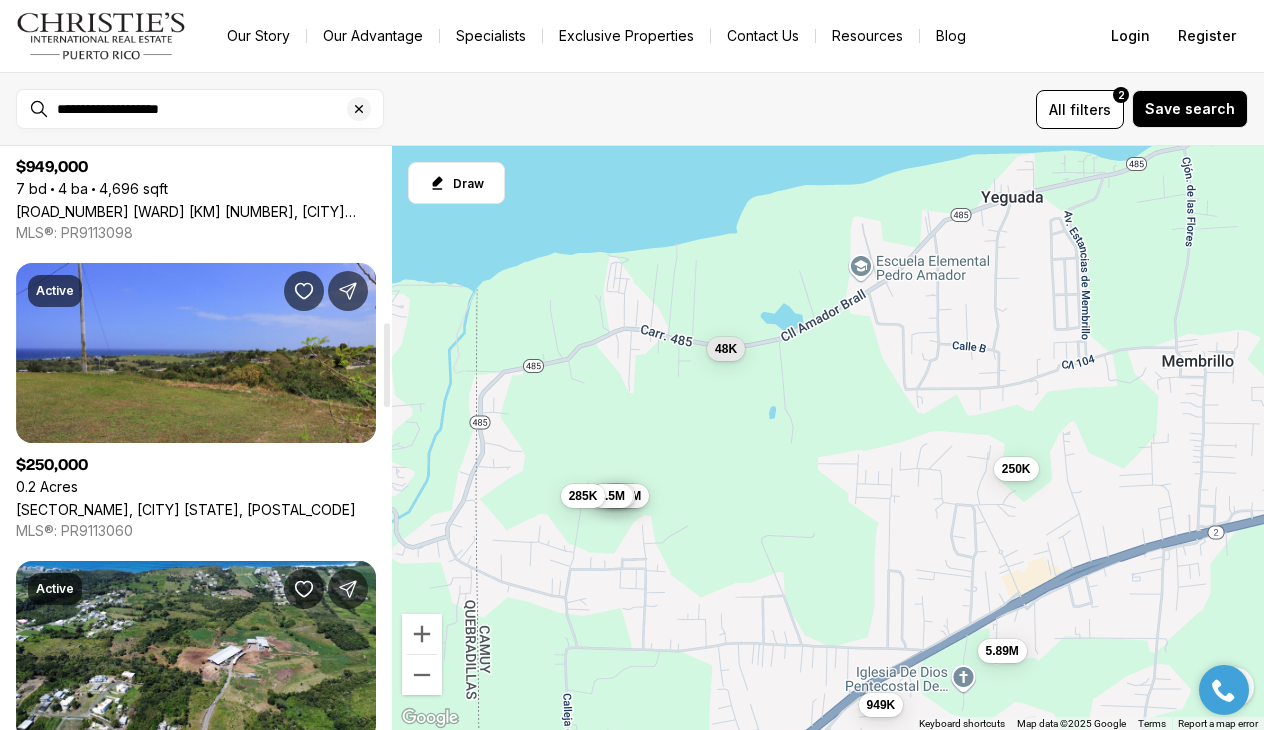 scroll, scrollTop: 1913, scrollLeft: 0, axis: vertical 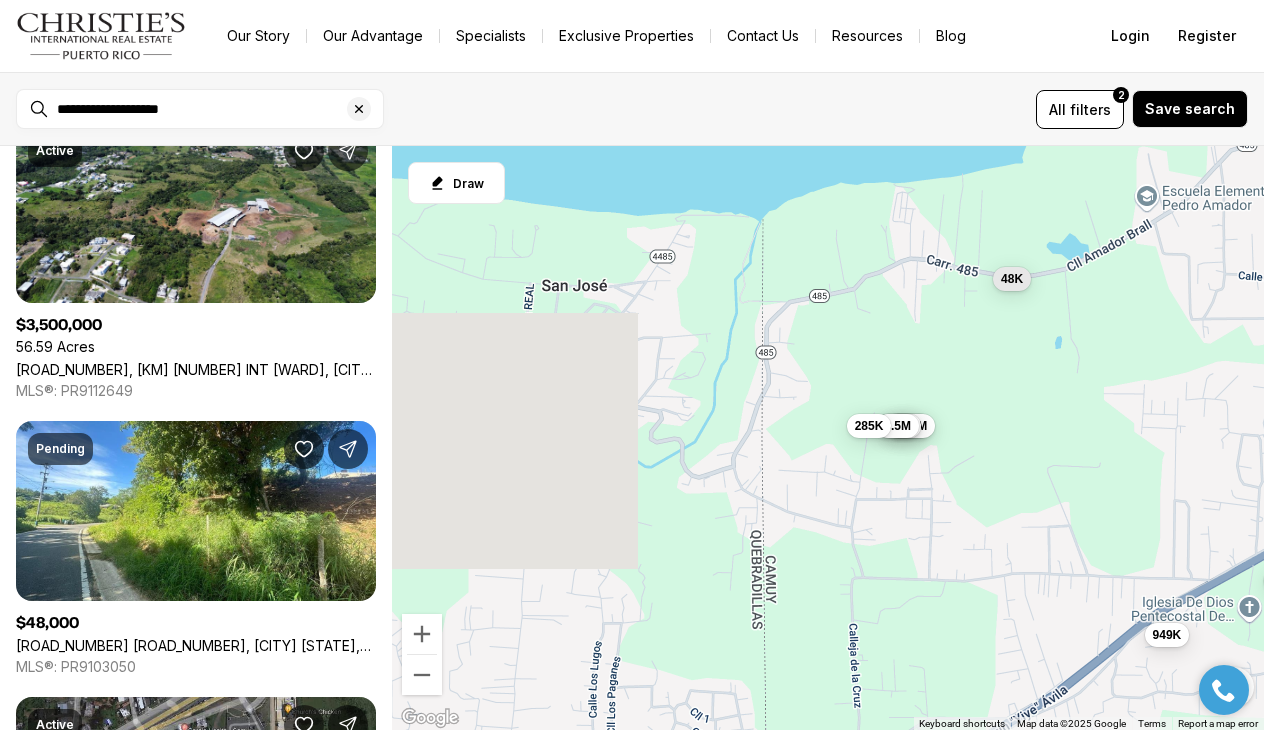 drag, startPoint x: 534, startPoint y: 323, endPoint x: 859, endPoint y: 207, distance: 345.08115 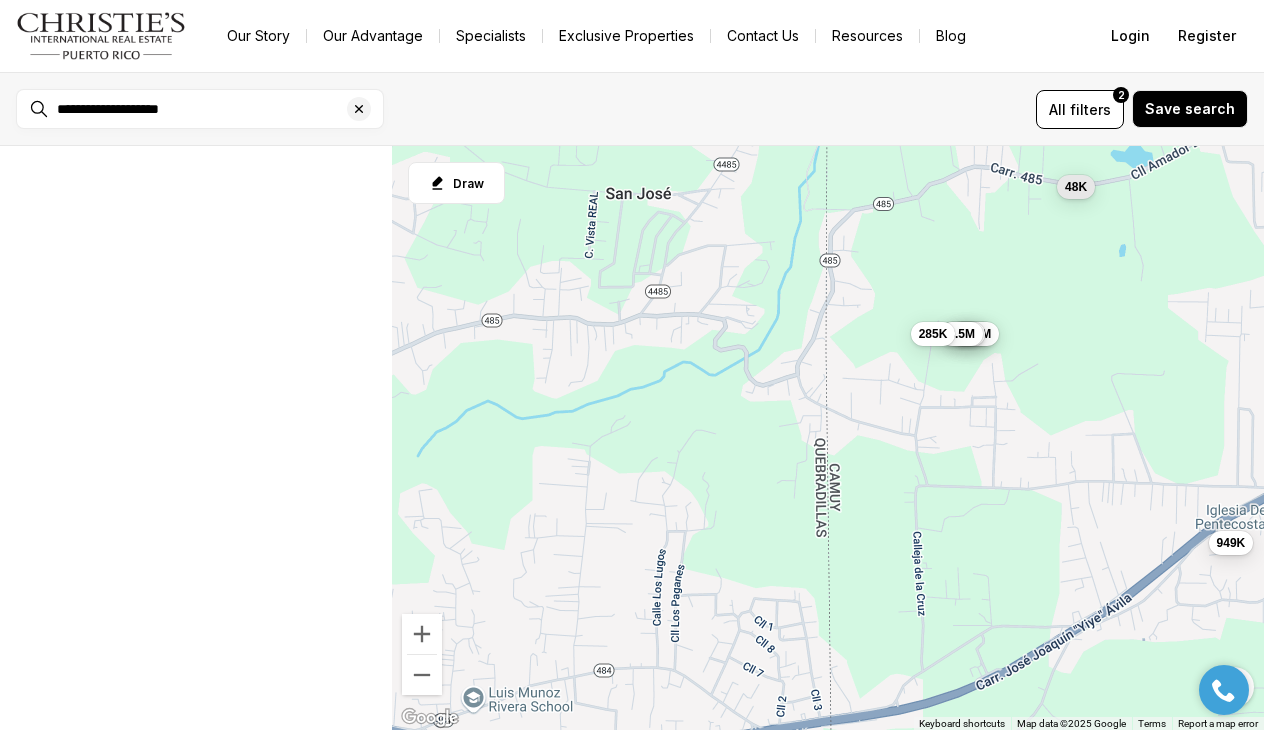 scroll, scrollTop: 0, scrollLeft: 0, axis: both 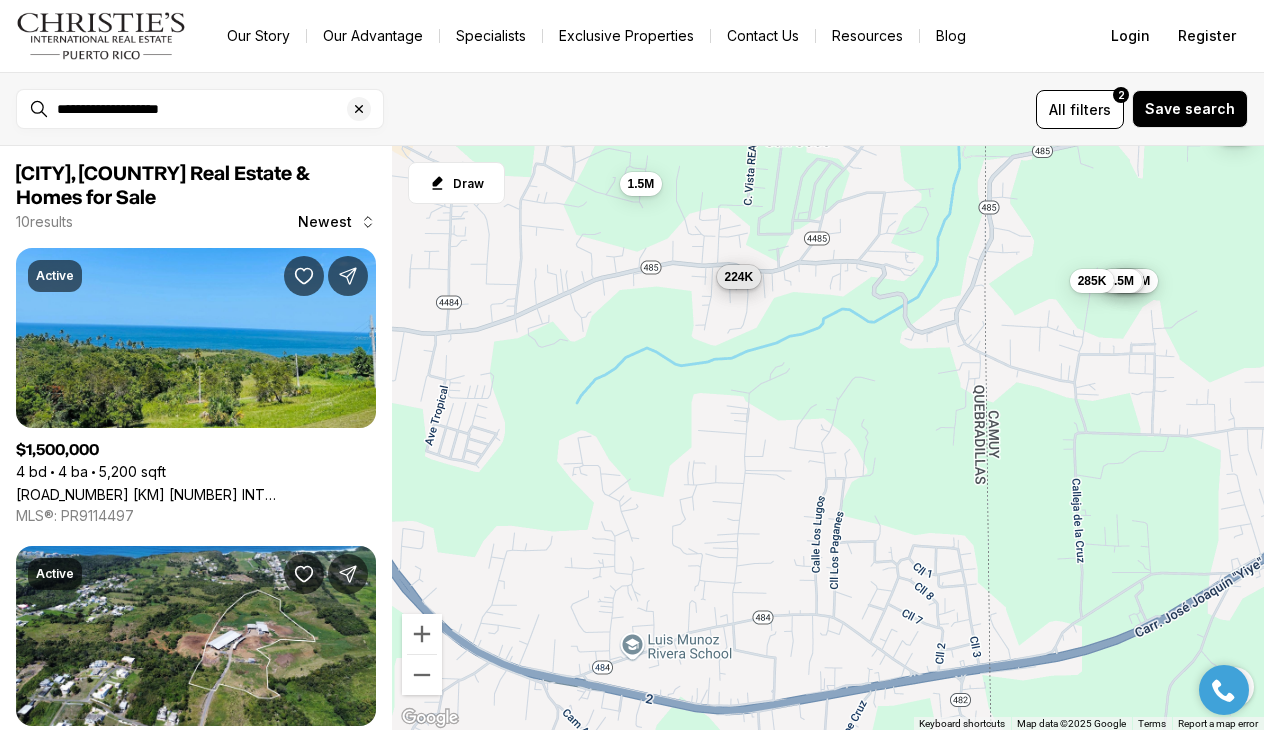 drag, startPoint x: 738, startPoint y: 315, endPoint x: 847, endPoint y: 331, distance: 110.16805 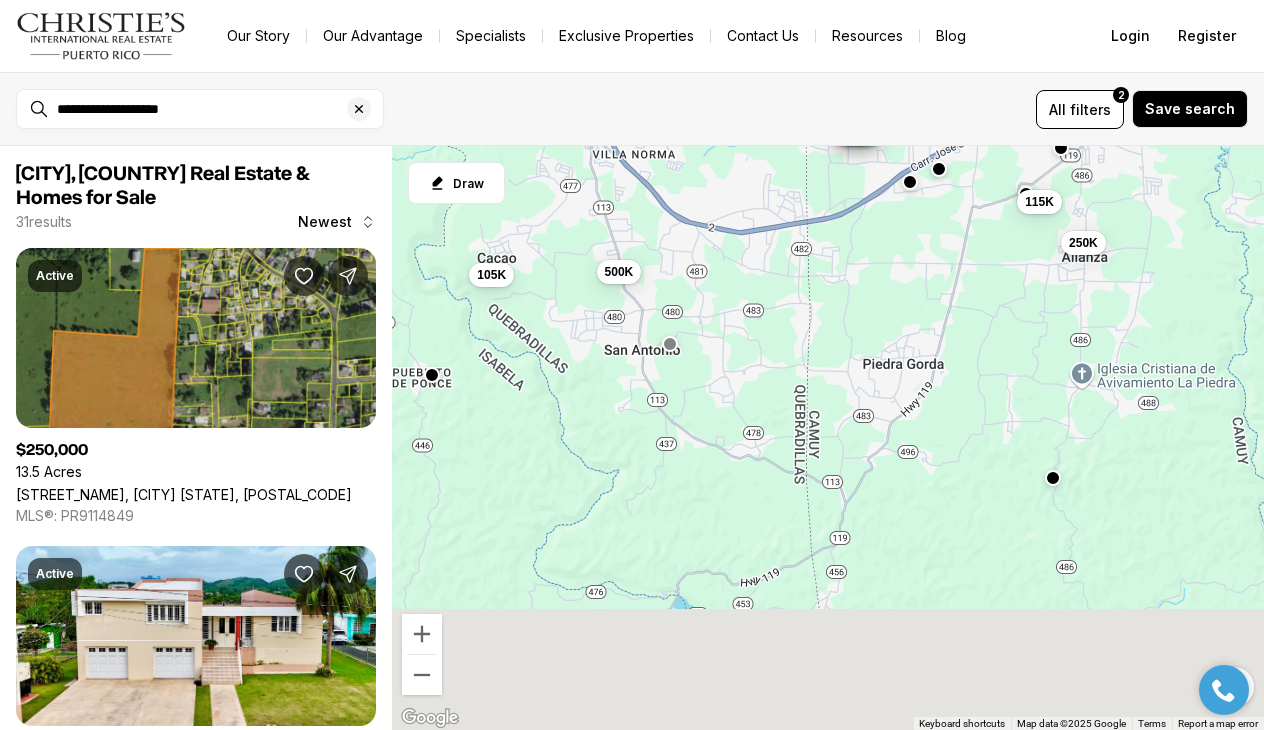 drag, startPoint x: 983, startPoint y: 509, endPoint x: 792, endPoint y: 97, distance: 454.12003 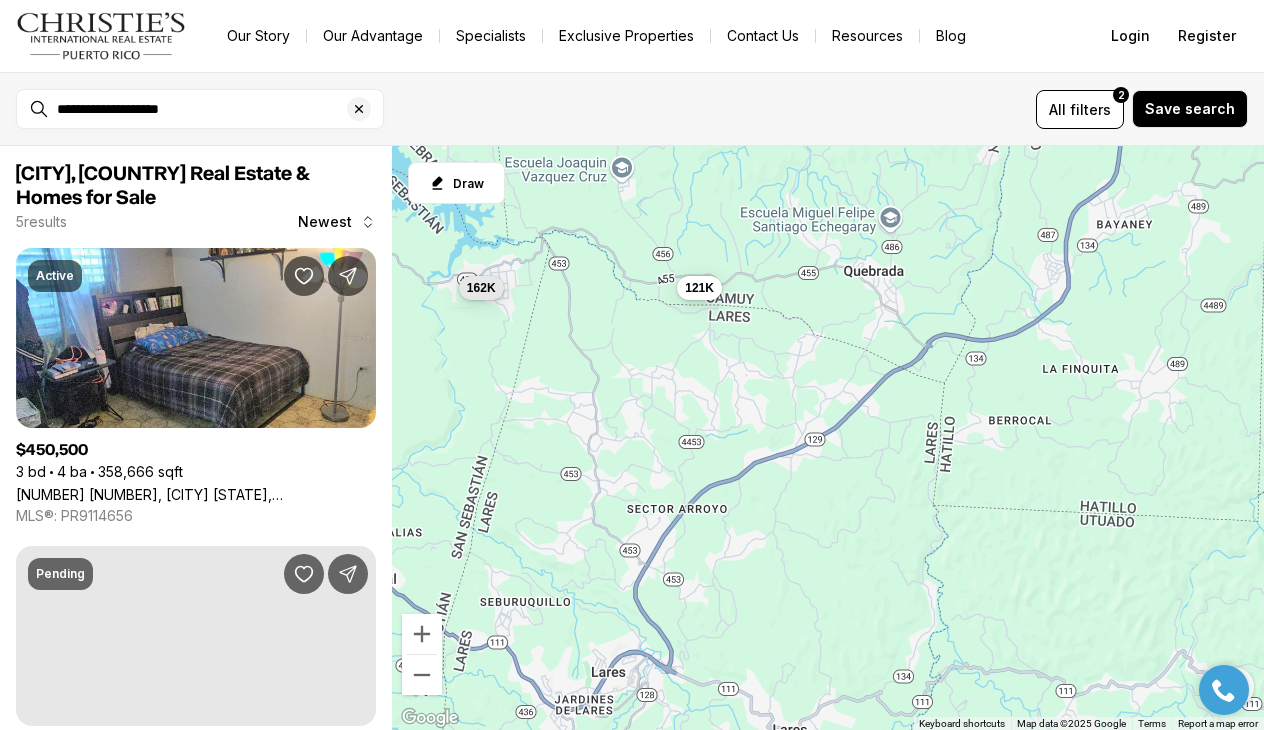 drag, startPoint x: 828, startPoint y: 256, endPoint x: 837, endPoint y: 86, distance: 170.23807 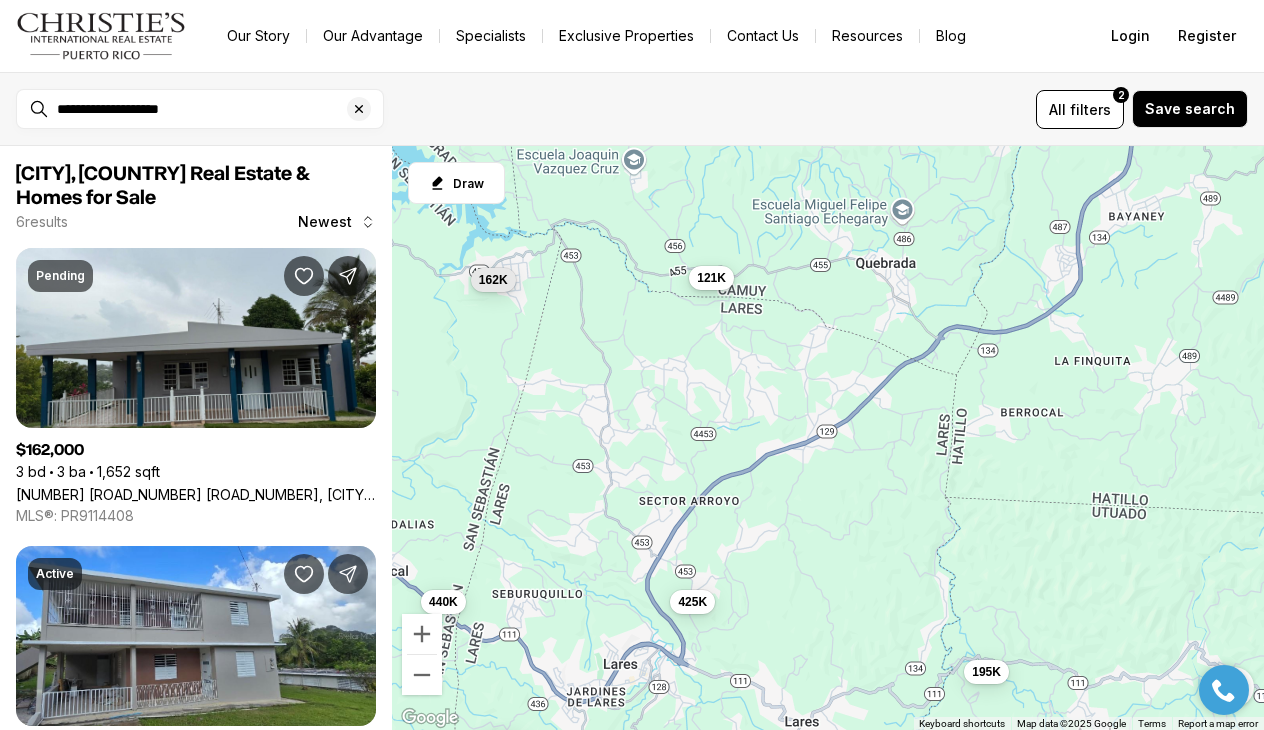 click on "121K" at bounding box center [711, 278] 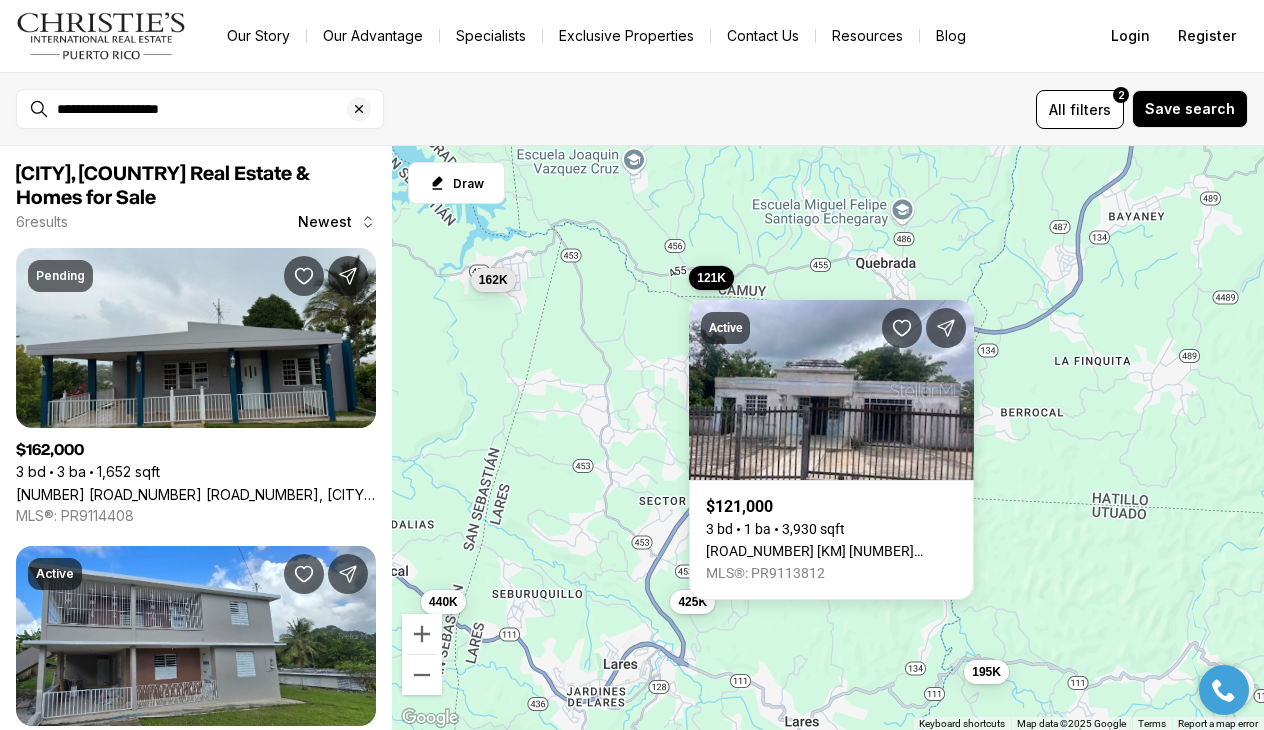 click on "162K 121K 195K 335K 425K 440K" at bounding box center (828, 438) 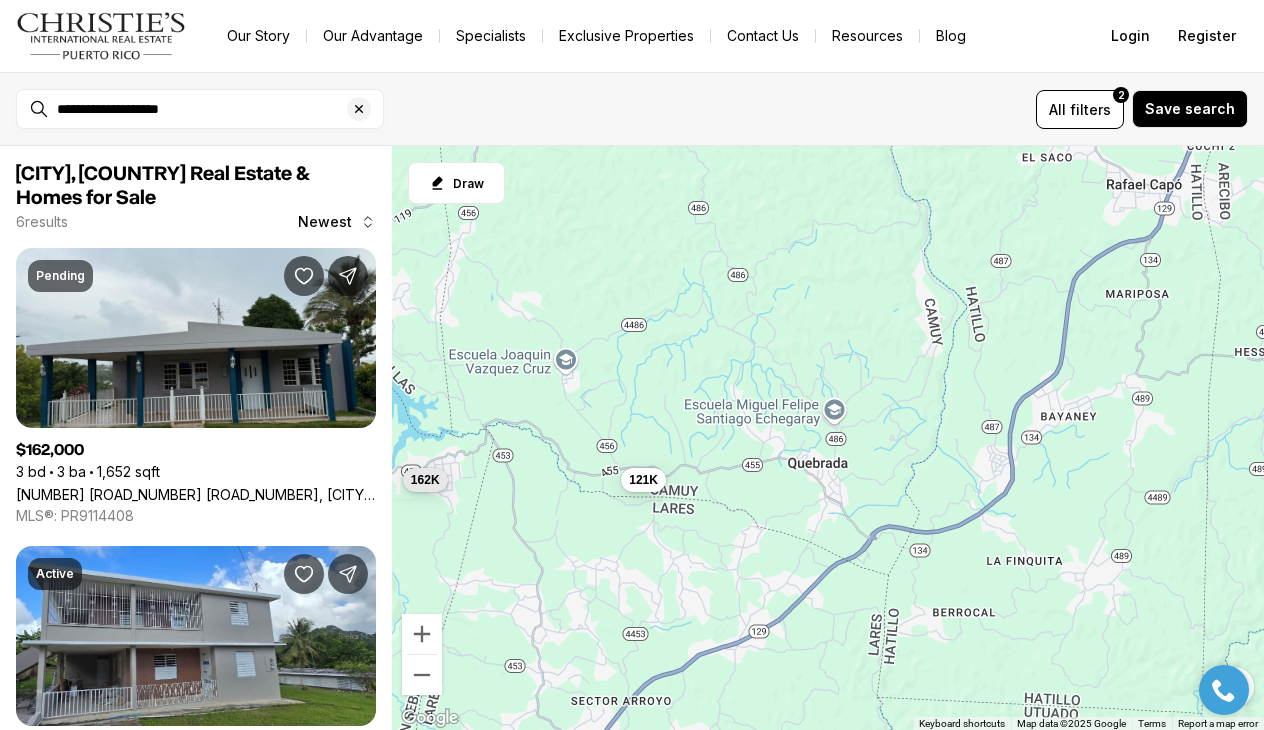drag, startPoint x: 726, startPoint y: 368, endPoint x: 709, endPoint y: 580, distance: 212.68051 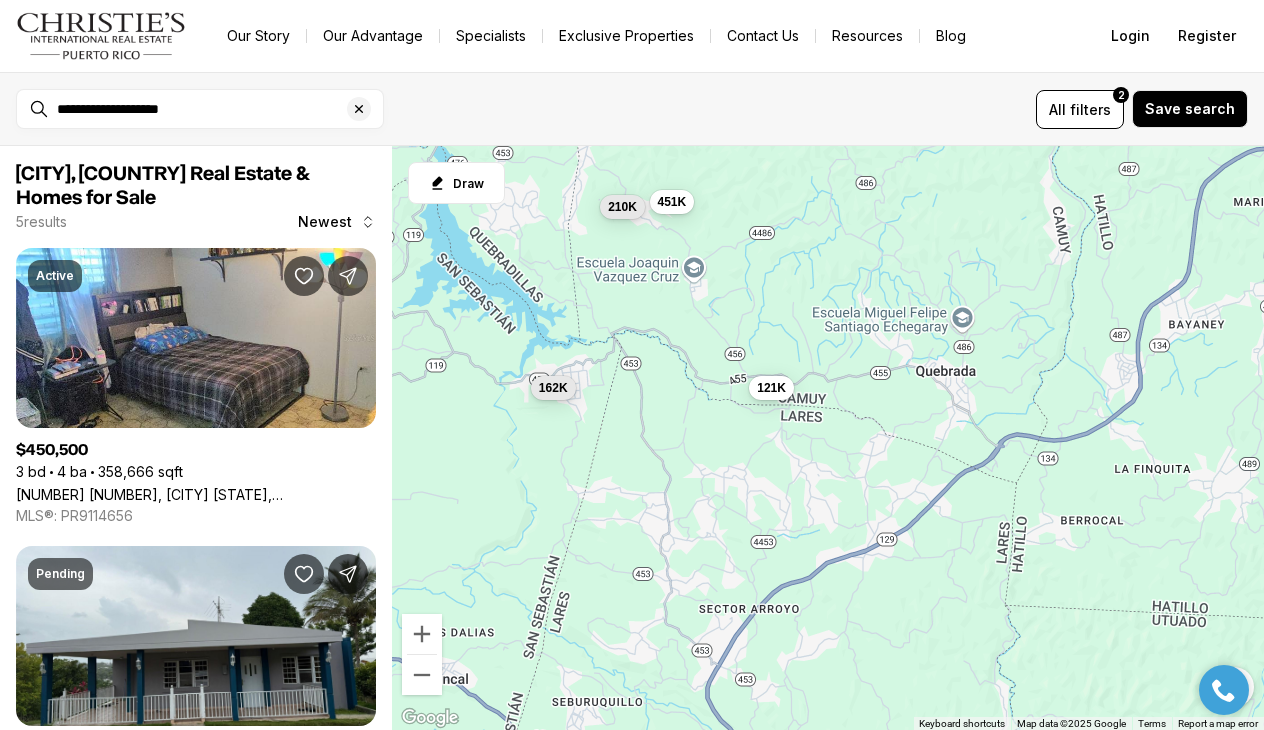 drag, startPoint x: 491, startPoint y: 517, endPoint x: 563, endPoint y: 412, distance: 127.31457 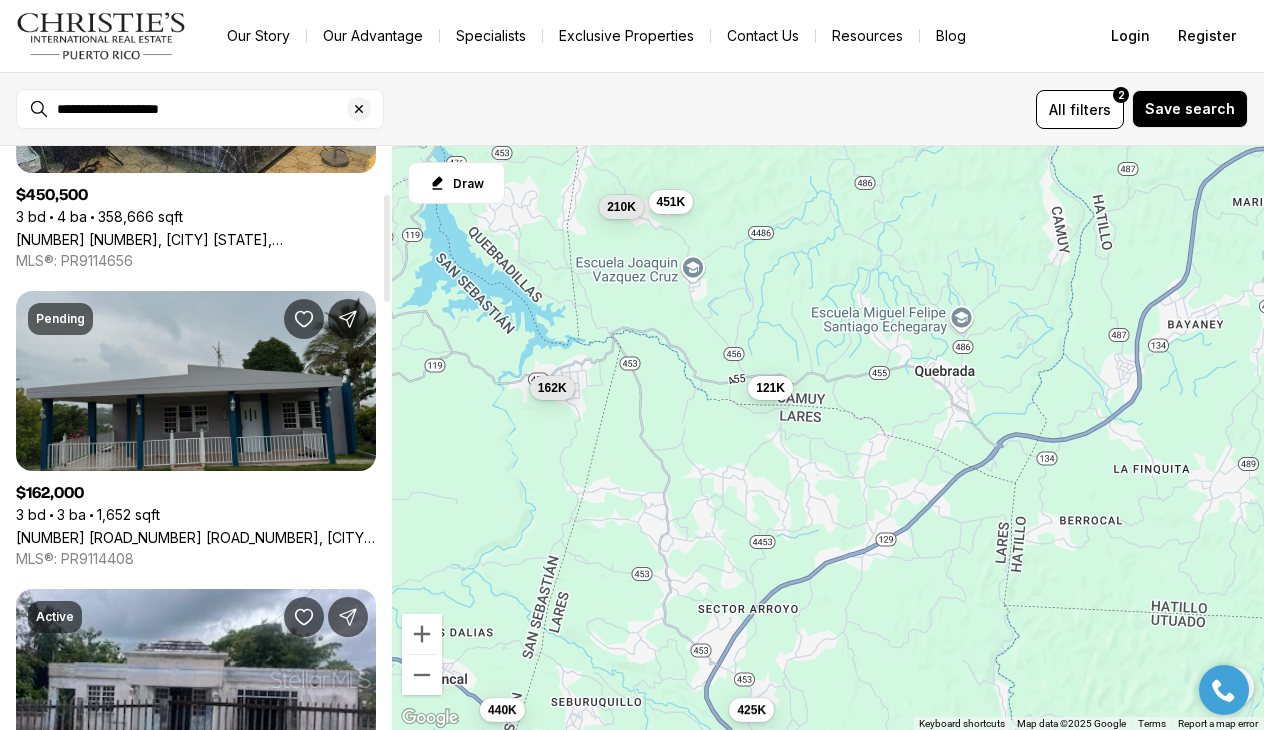 scroll, scrollTop: 258, scrollLeft: 0, axis: vertical 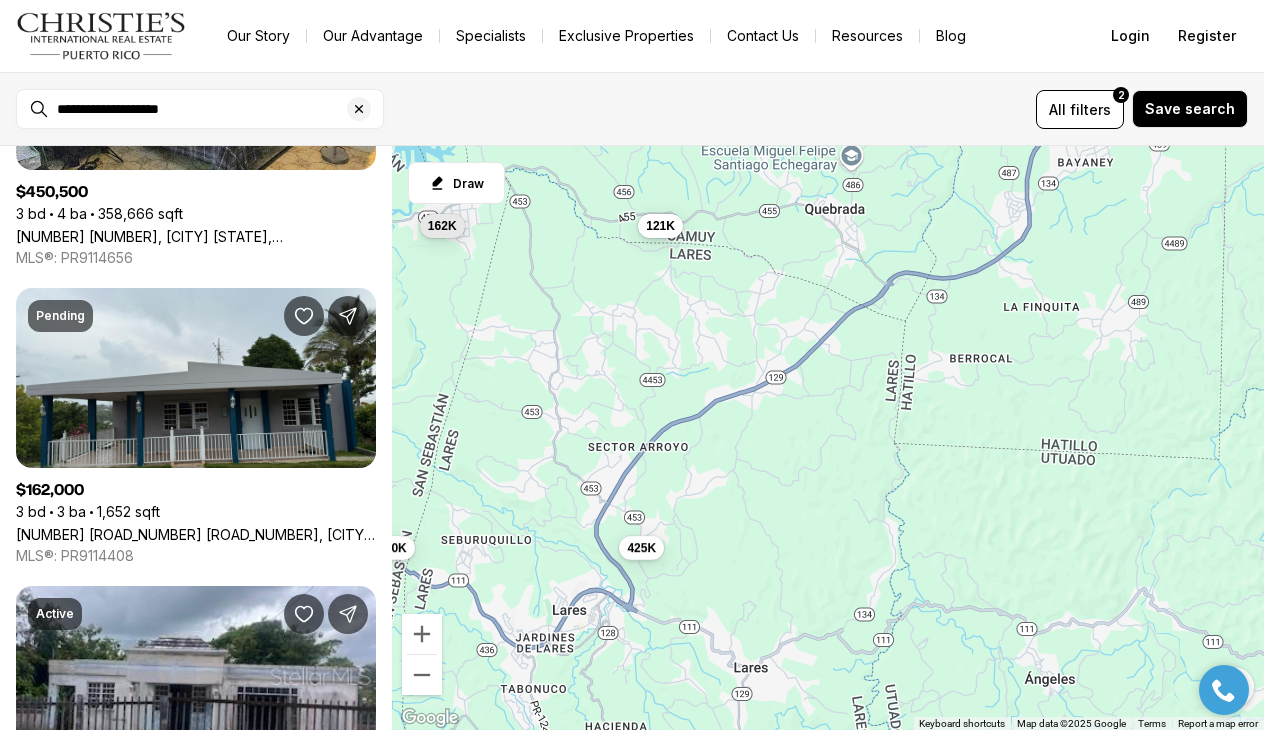 drag, startPoint x: 685, startPoint y: 507, endPoint x: 604, endPoint y: 361, distance: 166.96407 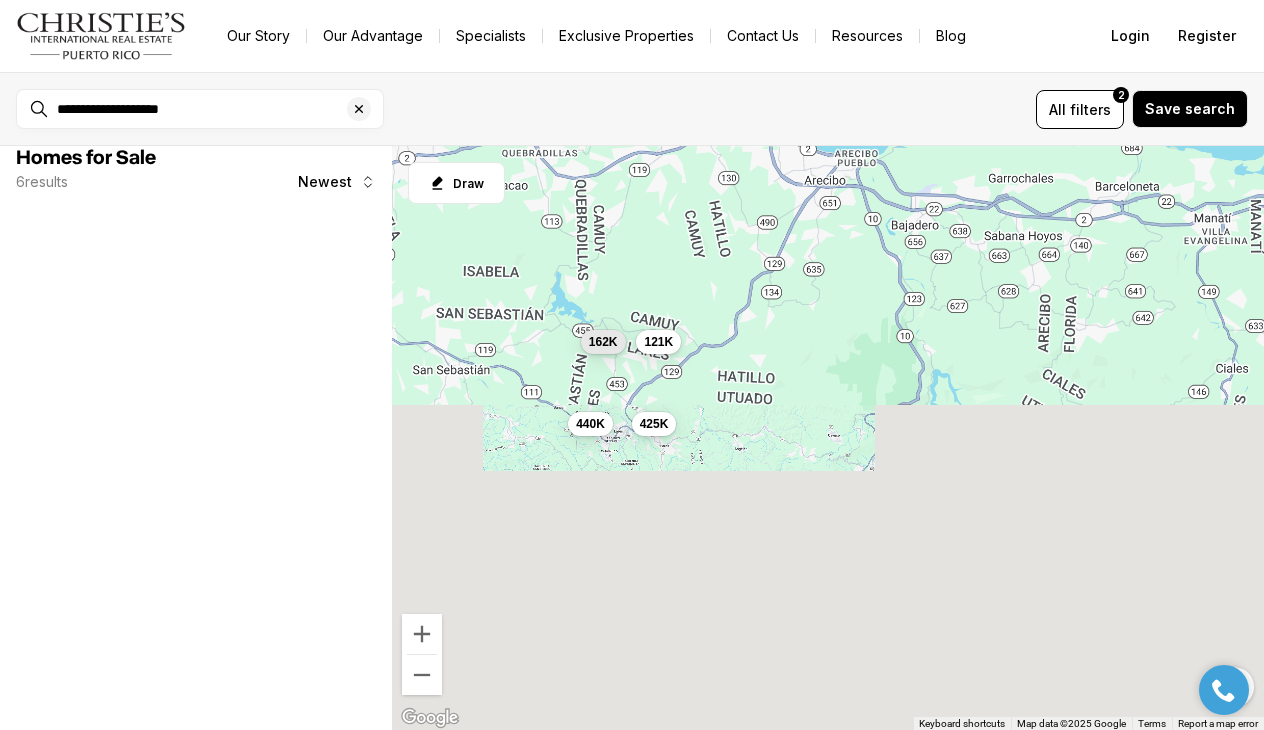 scroll, scrollTop: 2, scrollLeft: 0, axis: vertical 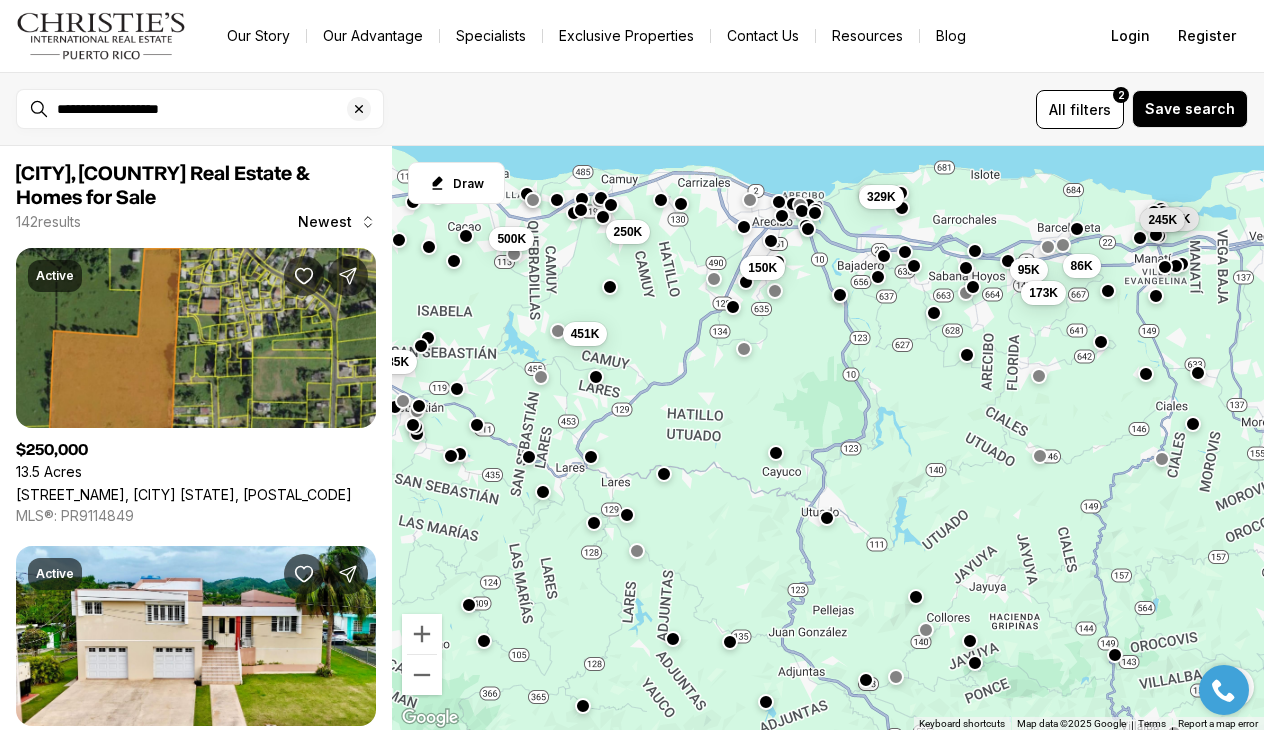drag, startPoint x: 904, startPoint y: 359, endPoint x: 851, endPoint y: 399, distance: 66.4003 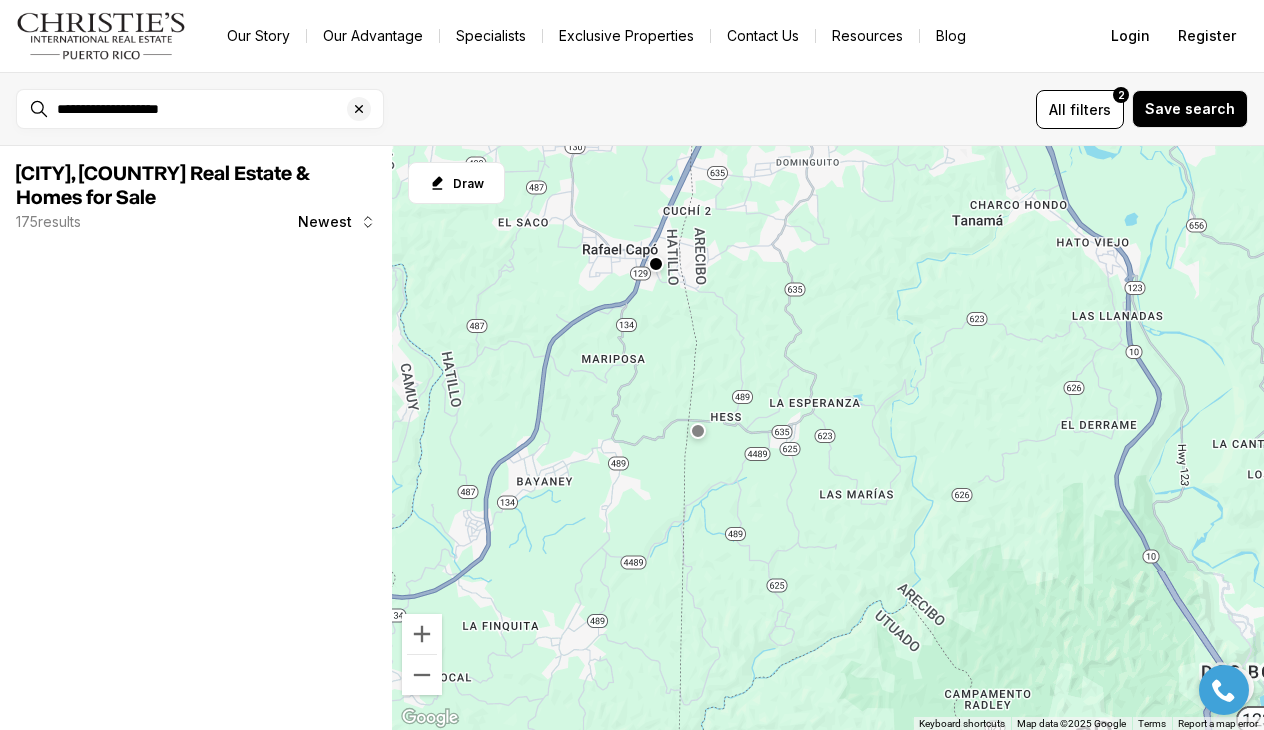 drag, startPoint x: 986, startPoint y: 292, endPoint x: 907, endPoint y: 390, distance: 125.87692 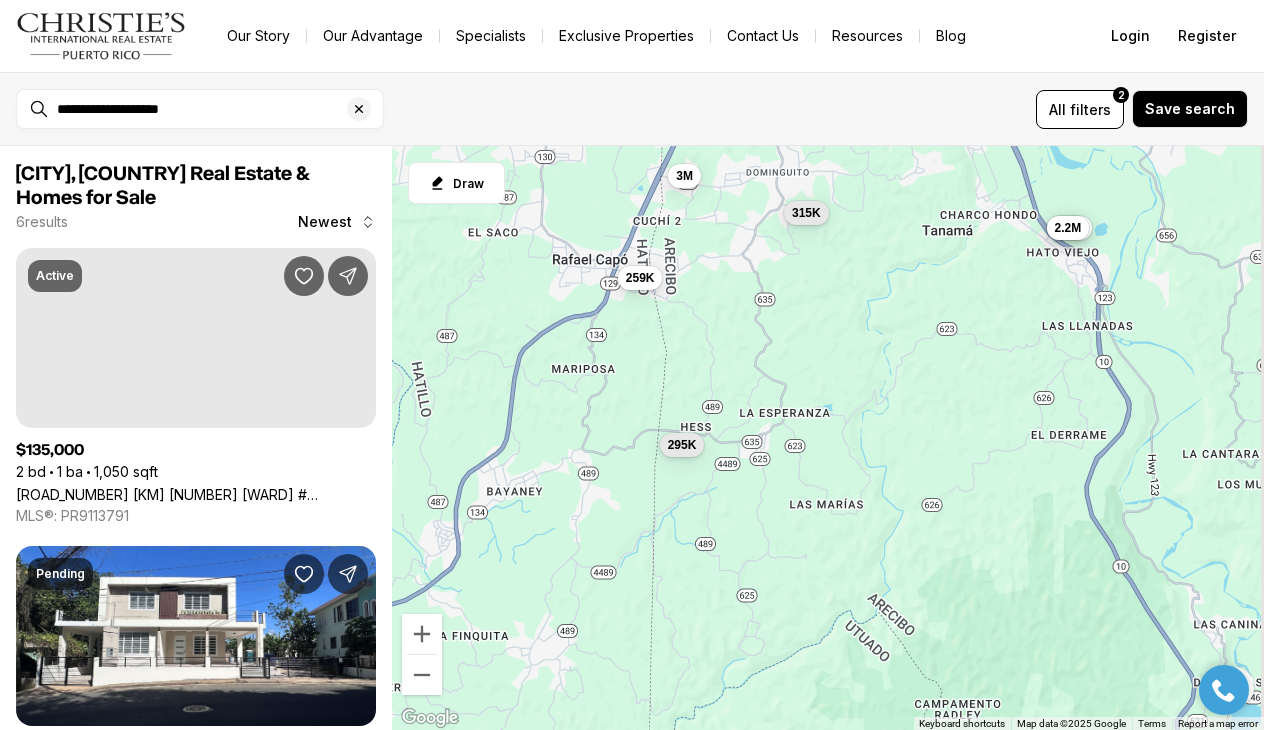 drag, startPoint x: 907, startPoint y: 390, endPoint x: 601, endPoint y: 549, distance: 344.84344 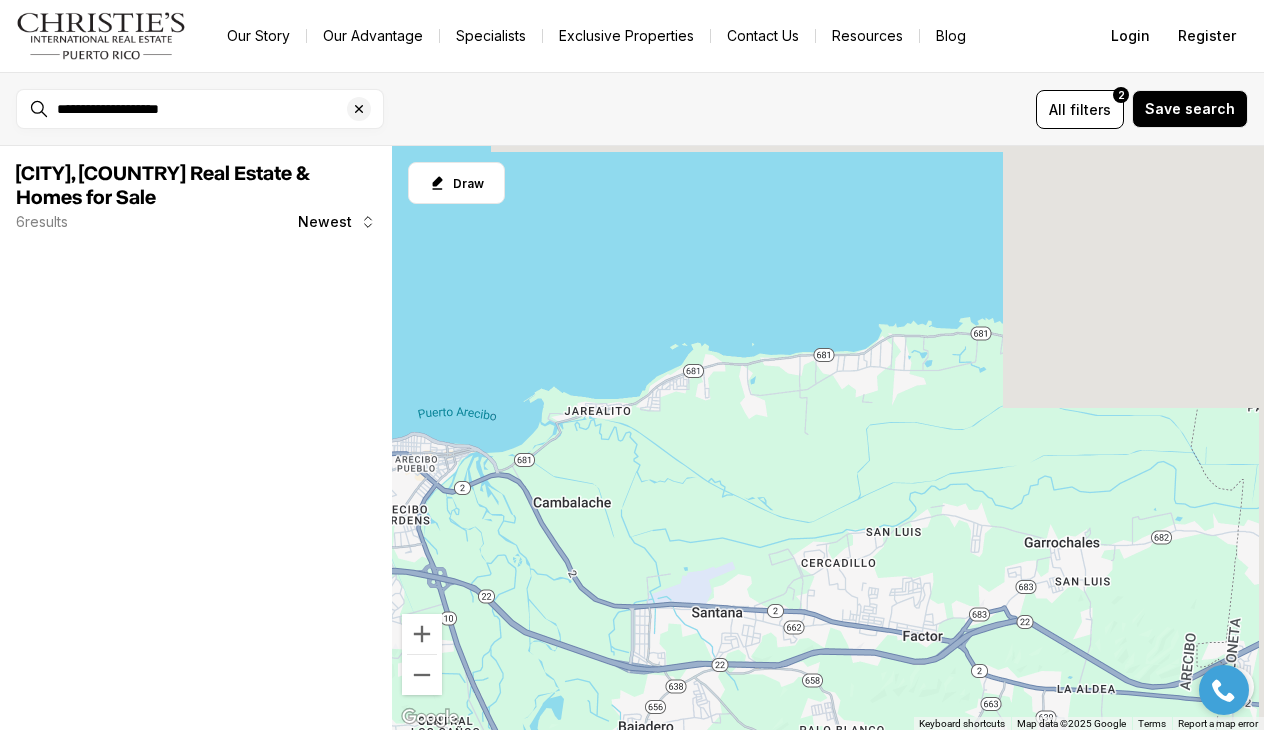 drag, startPoint x: 879, startPoint y: 348, endPoint x: 791, endPoint y: 714, distance: 376.4306 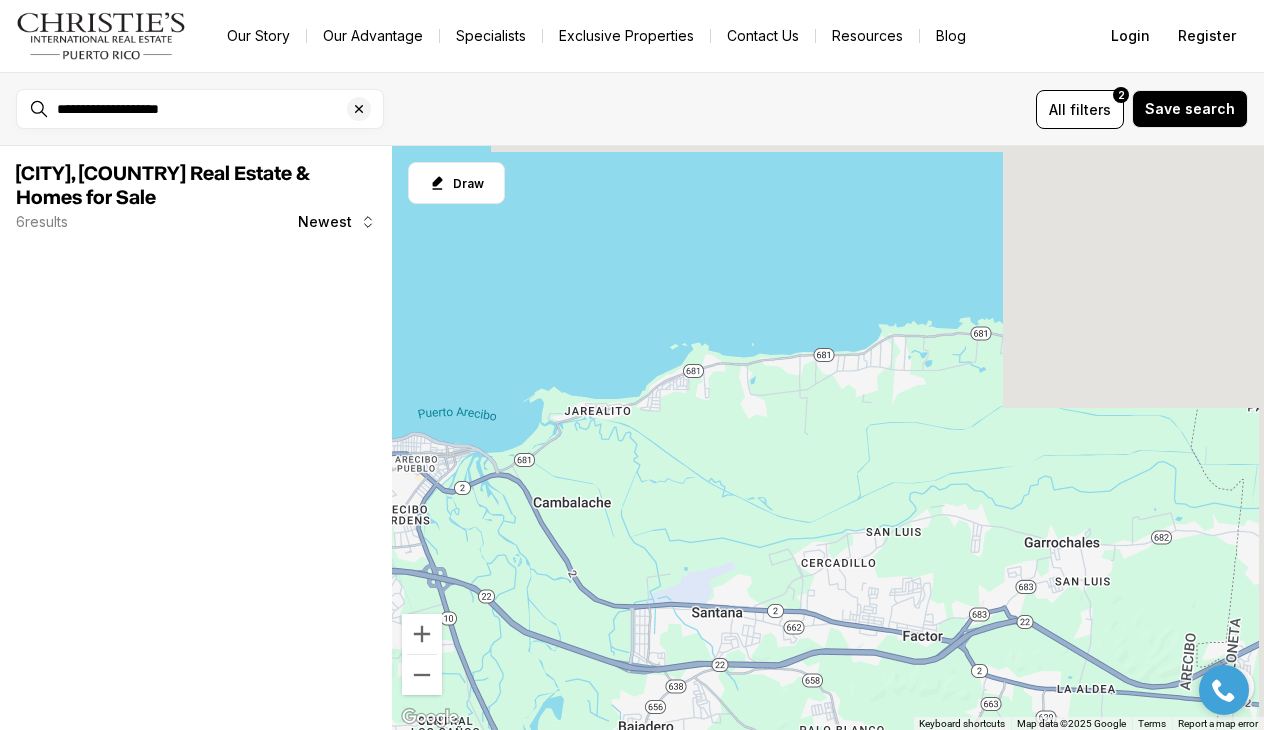 click on "135K 2.2M" at bounding box center (828, 438) 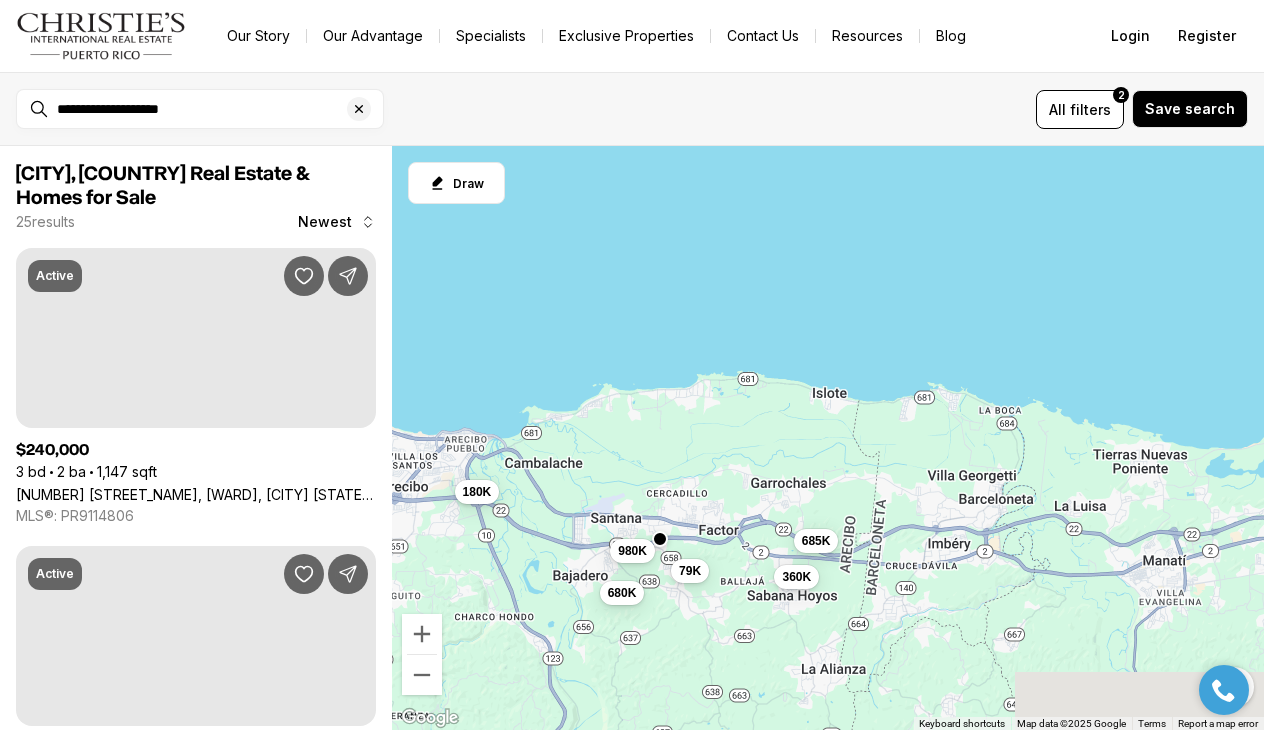 drag, startPoint x: 840, startPoint y: 658, endPoint x: 686, endPoint y: 484, distance: 232.36179 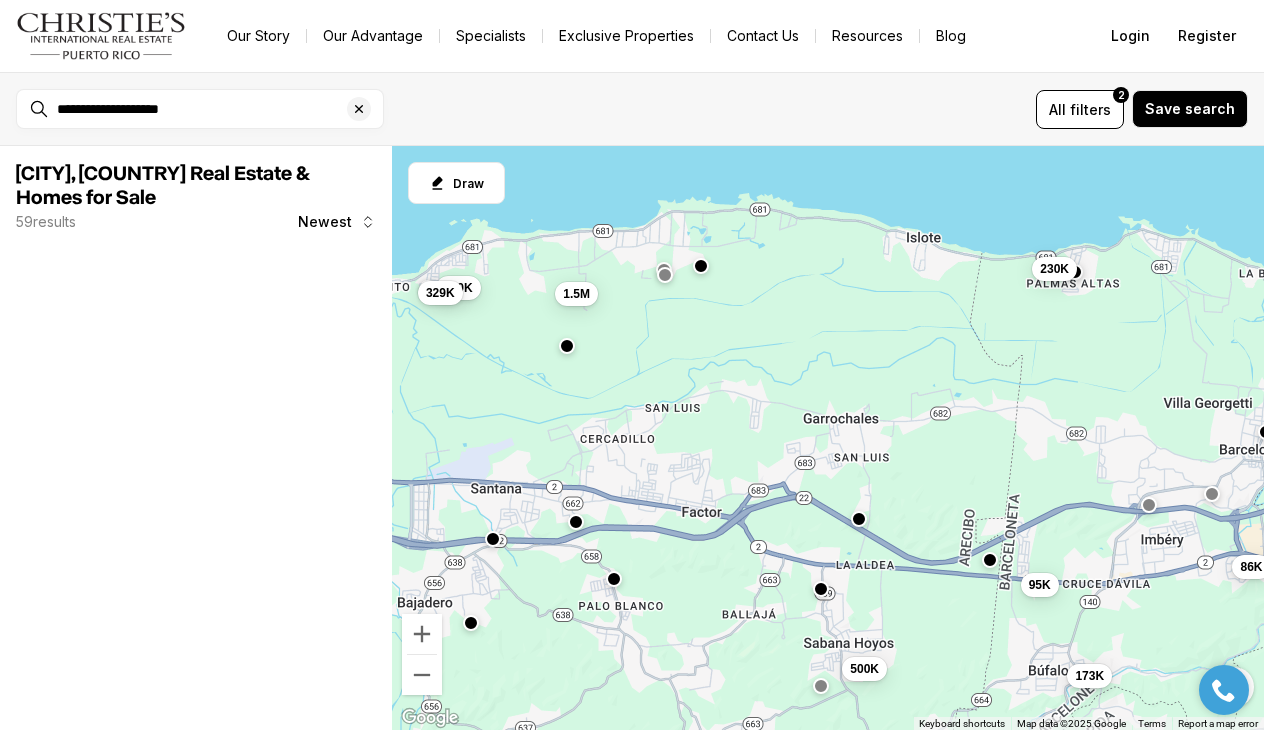 drag, startPoint x: 650, startPoint y: 315, endPoint x: 663, endPoint y: 428, distance: 113.74533 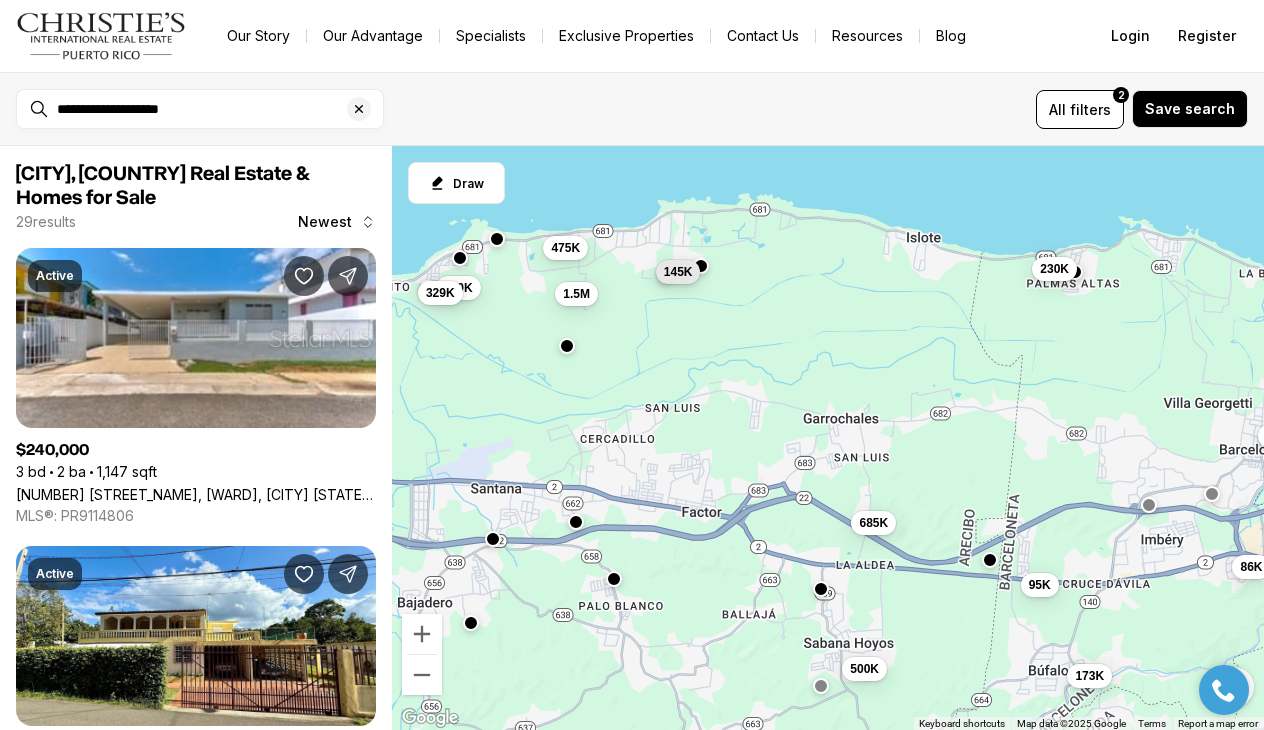 click on "145K" at bounding box center (678, 271) 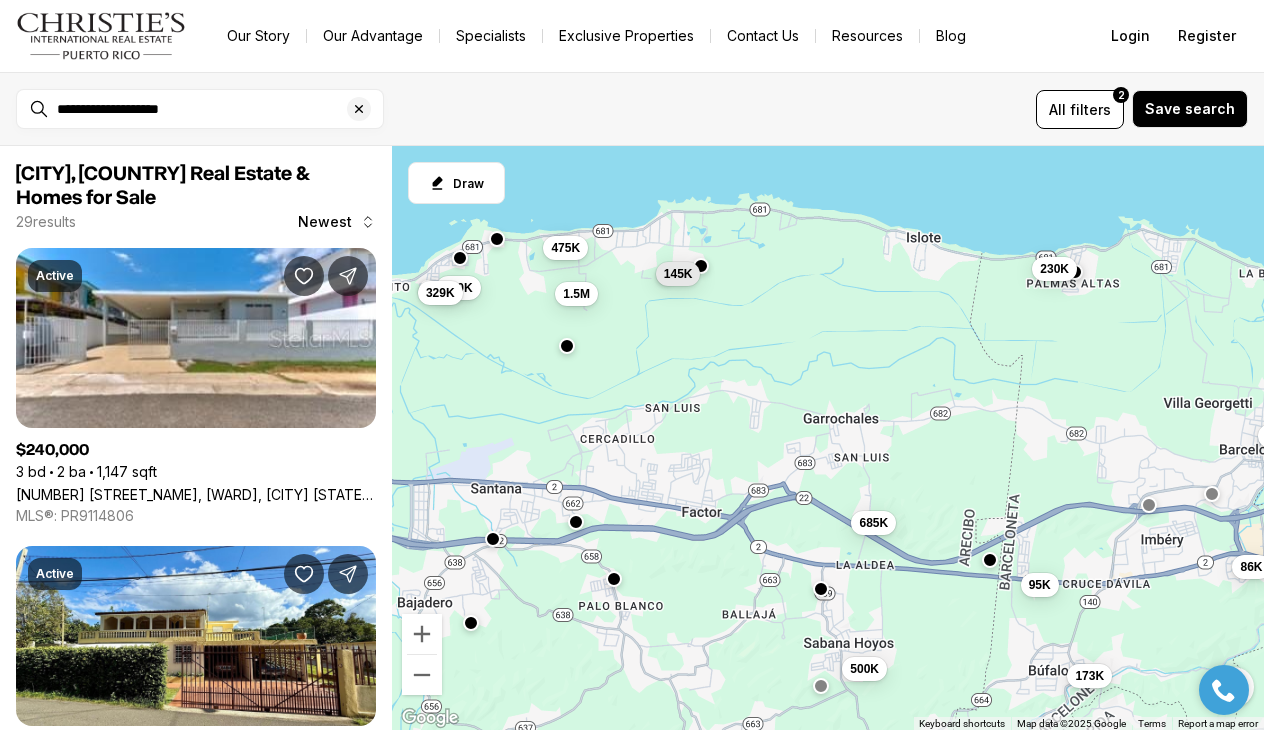 click on "685K 240K 329K 230K 95K 1.5M 145K 86K 1.3M 173K 500K 475K" at bounding box center (828, 438) 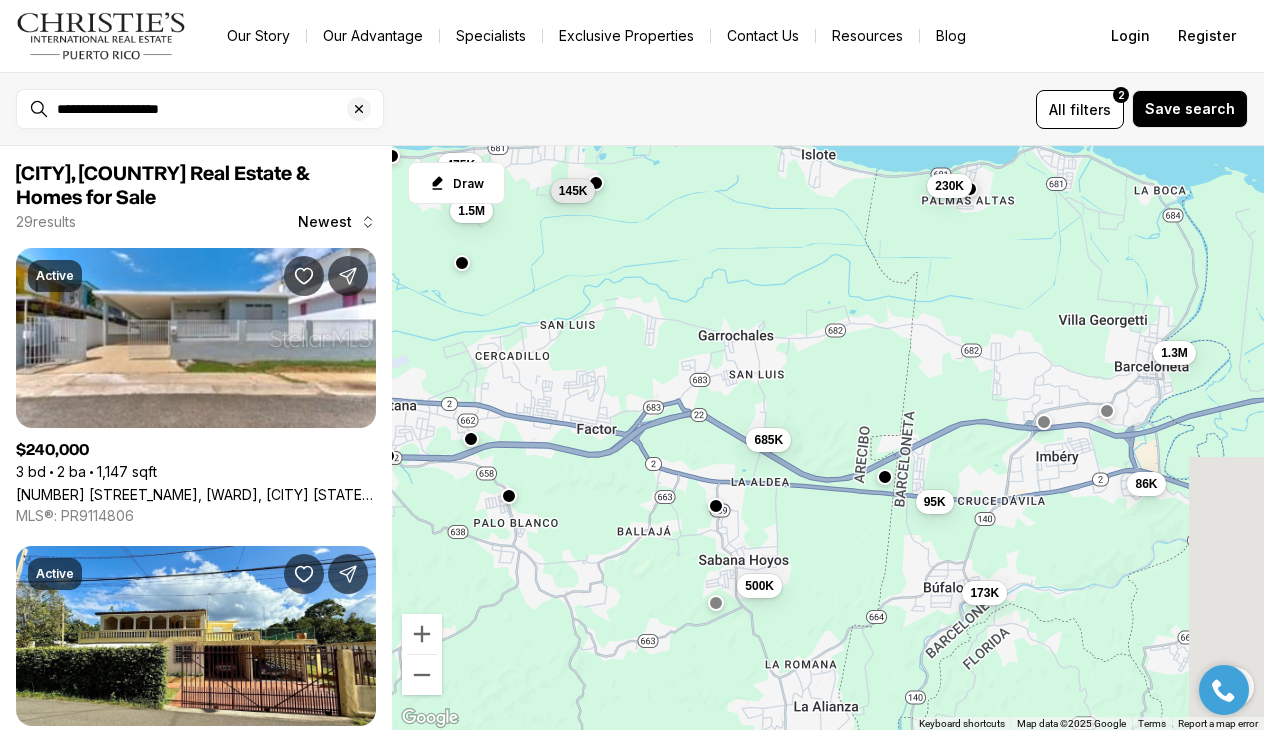 drag, startPoint x: 899, startPoint y: 309, endPoint x: 786, endPoint y: 223, distance: 142.00352 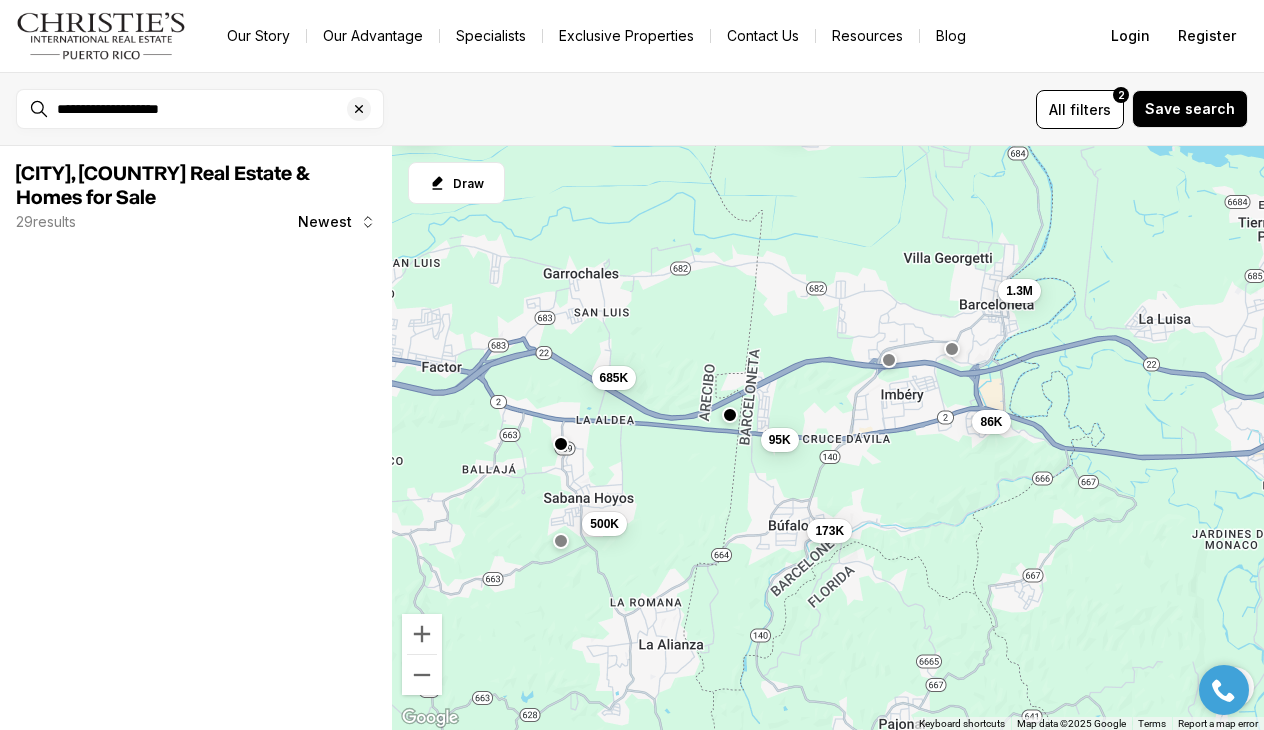 drag, startPoint x: 947, startPoint y: 391, endPoint x: 751, endPoint y: 323, distance: 207.46085 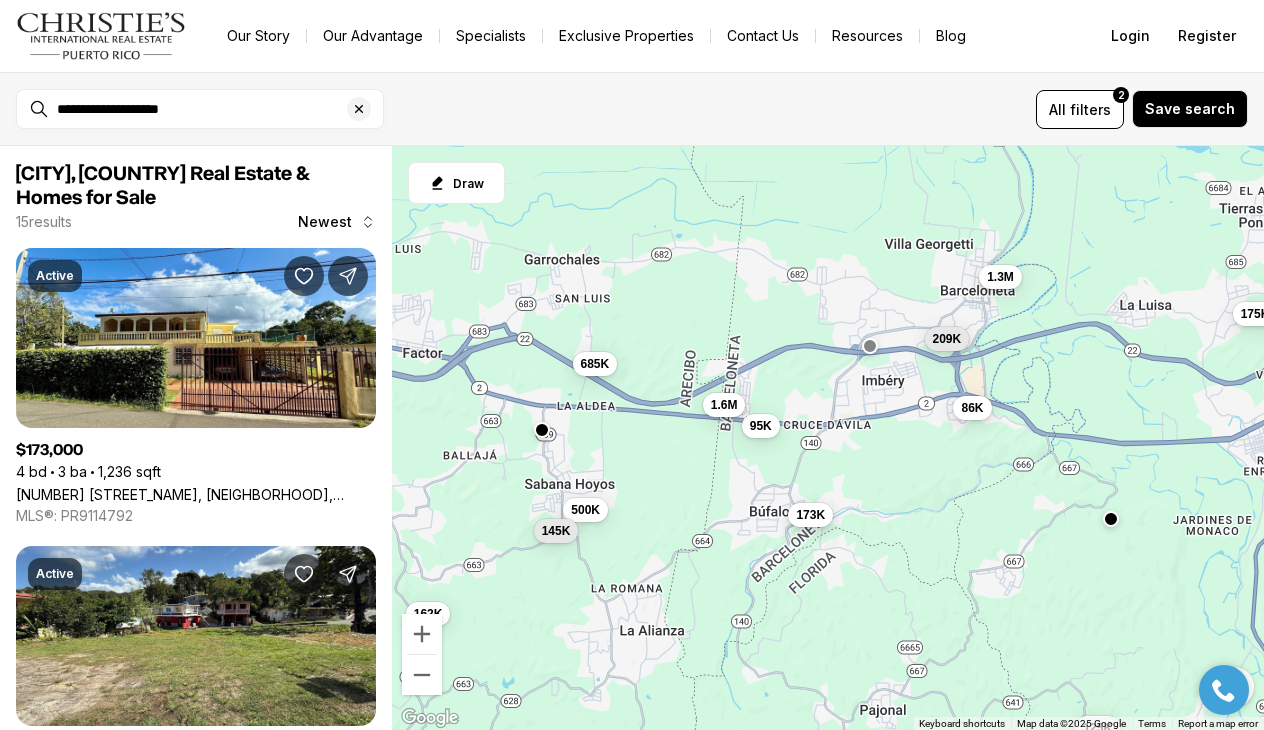 click on "173K" at bounding box center (810, 515) 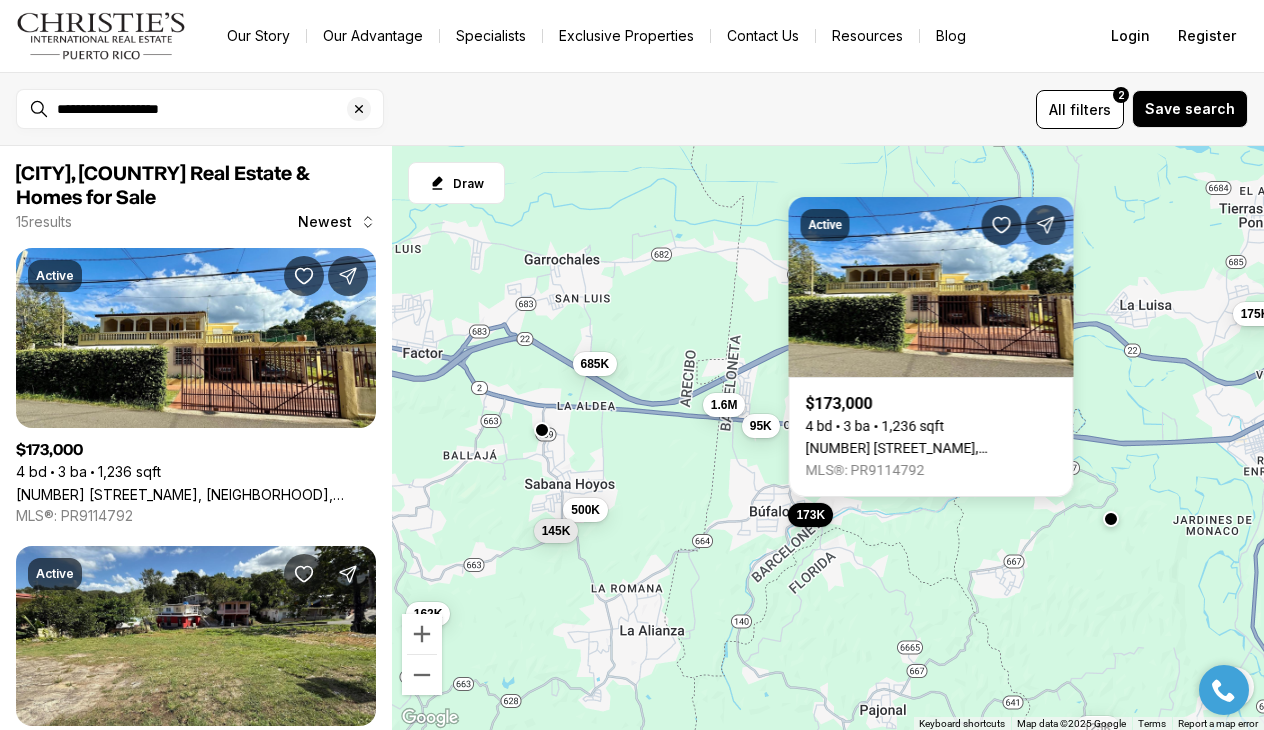 click on "685K 95K 1.6M 86K 1.3M 209K 173K 500K 145K 162K 125K 175K" at bounding box center (828, 438) 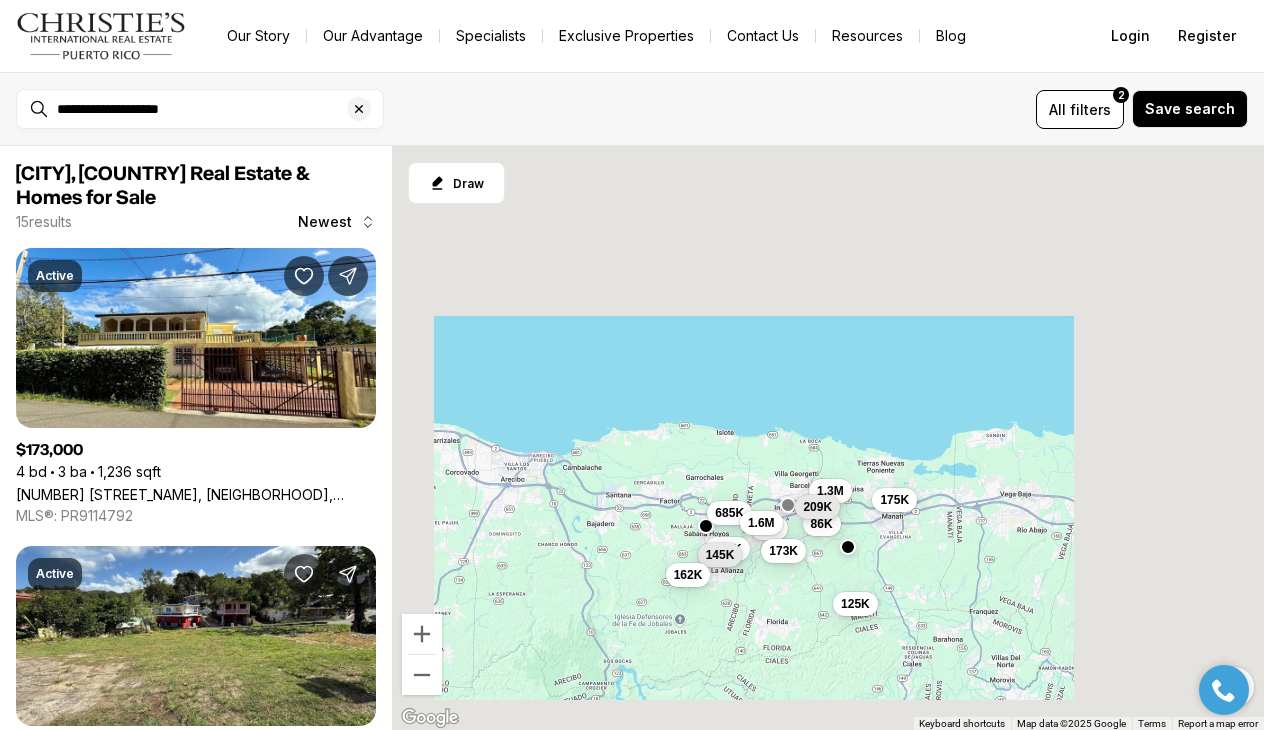drag, startPoint x: 973, startPoint y: 549, endPoint x: 828, endPoint y: 536, distance: 145.58159 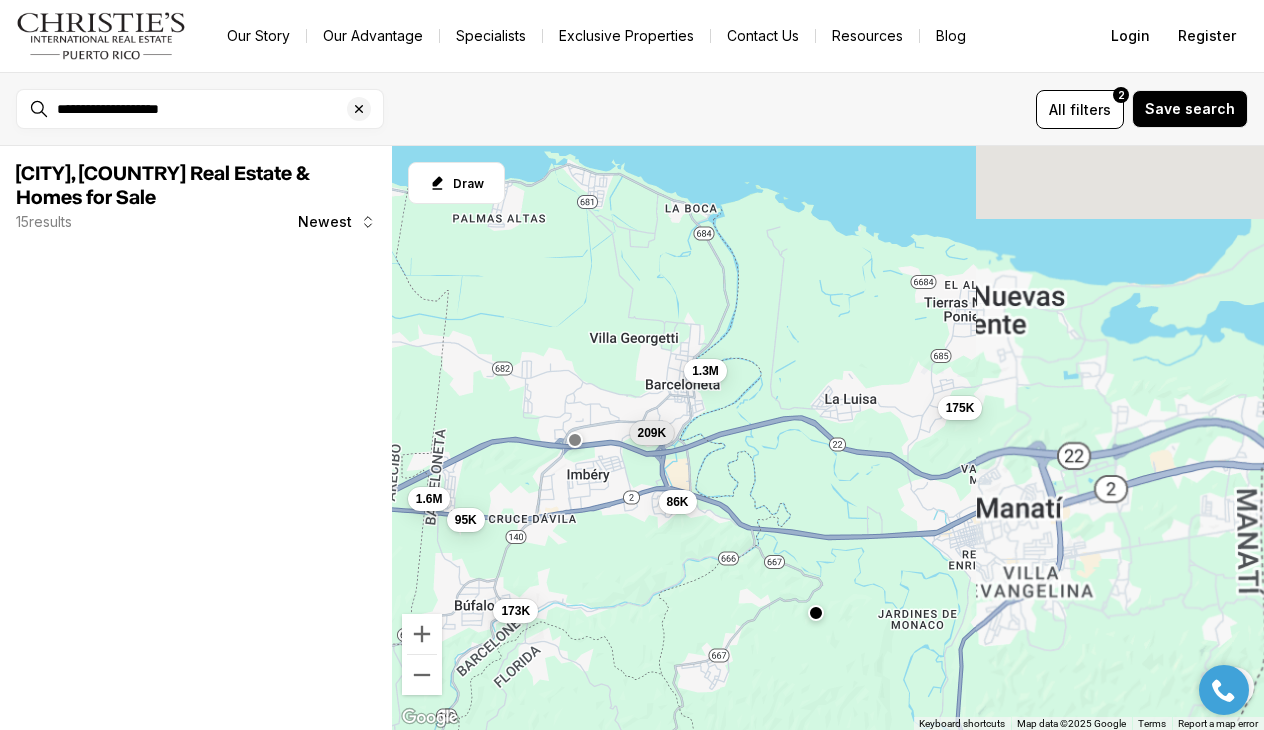 drag, startPoint x: 797, startPoint y: 477, endPoint x: 795, endPoint y: 569, distance: 92.021736 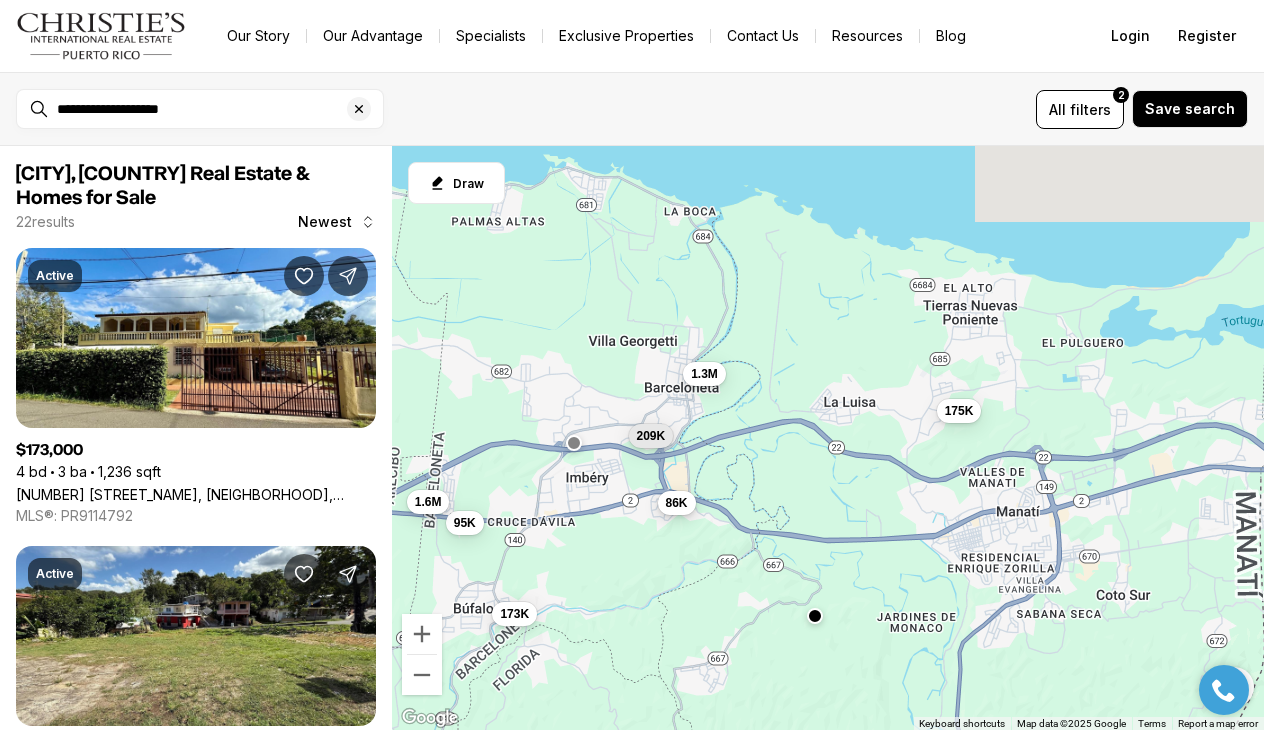 click on "86K" at bounding box center [677, 503] 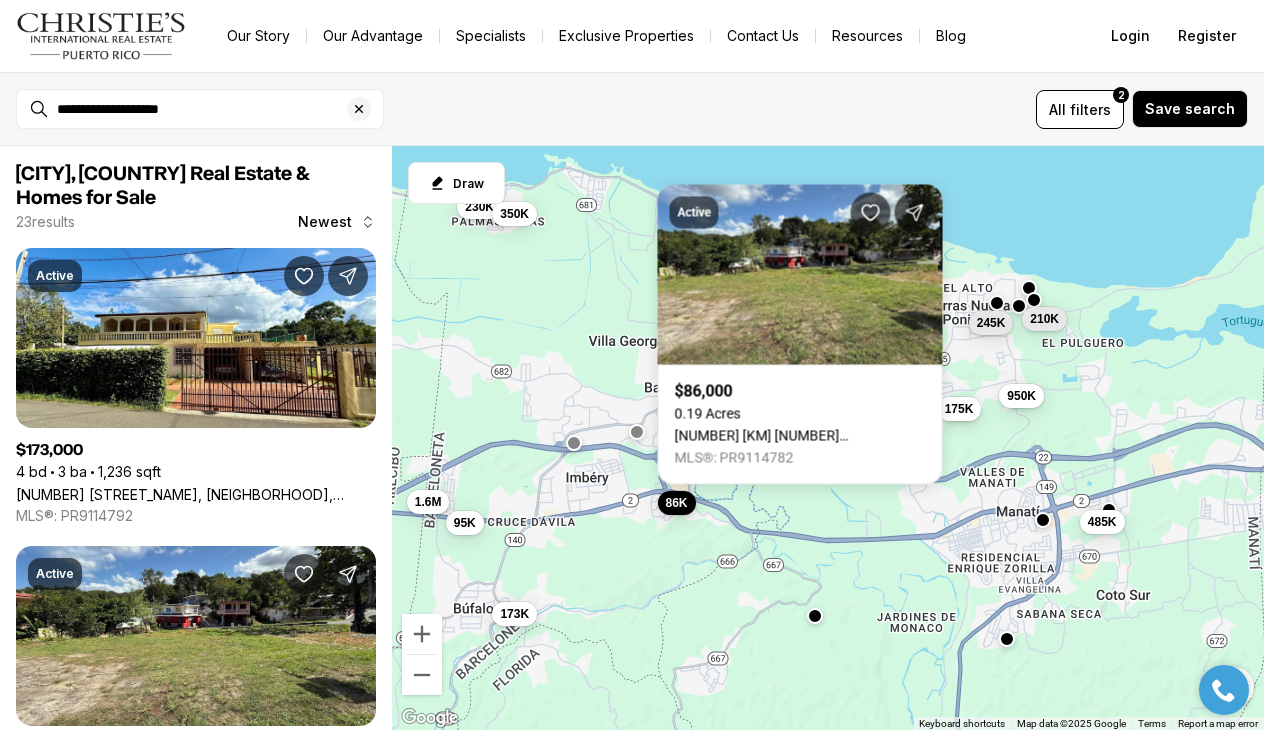 click on "175K" at bounding box center [959, 409] 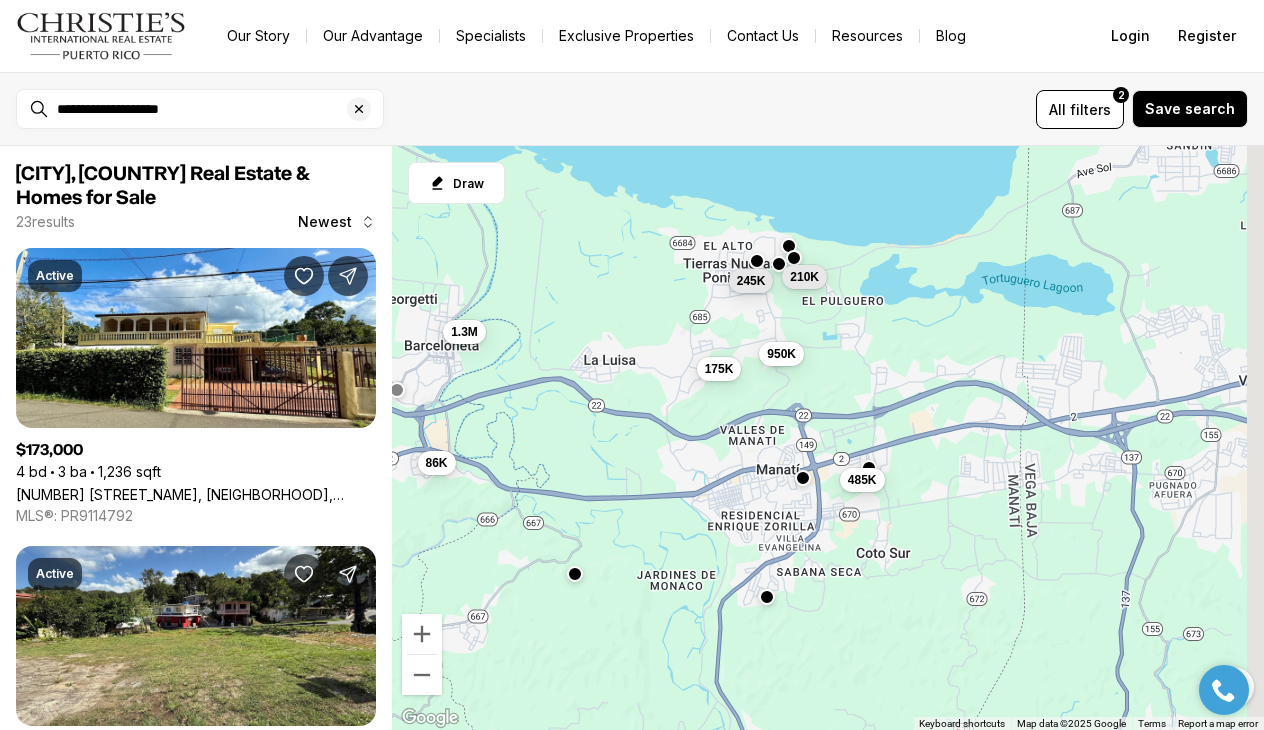 drag, startPoint x: 1052, startPoint y: 417, endPoint x: 742, endPoint y: 336, distance: 320.40756 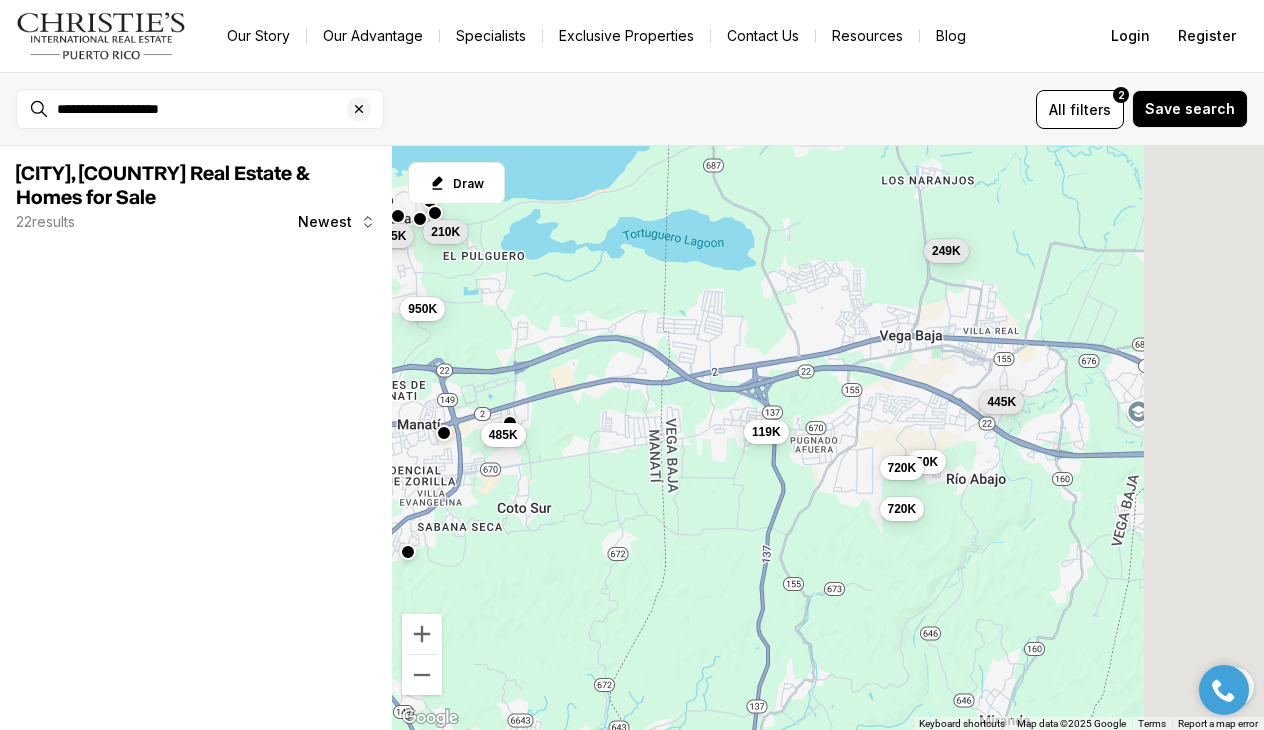 drag, startPoint x: 948, startPoint y: 511, endPoint x: 650, endPoint y: 511, distance: 298 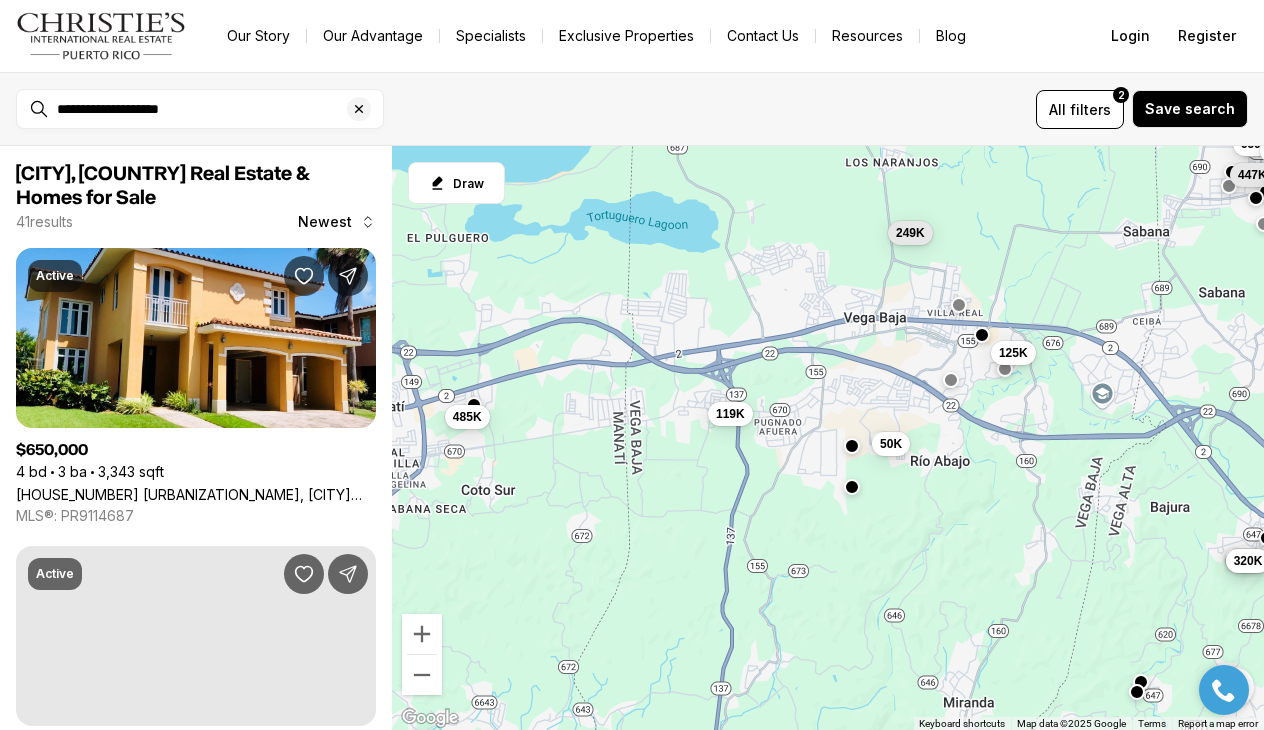 drag, startPoint x: 763, startPoint y: 360, endPoint x: 793, endPoint y: 347, distance: 32.695564 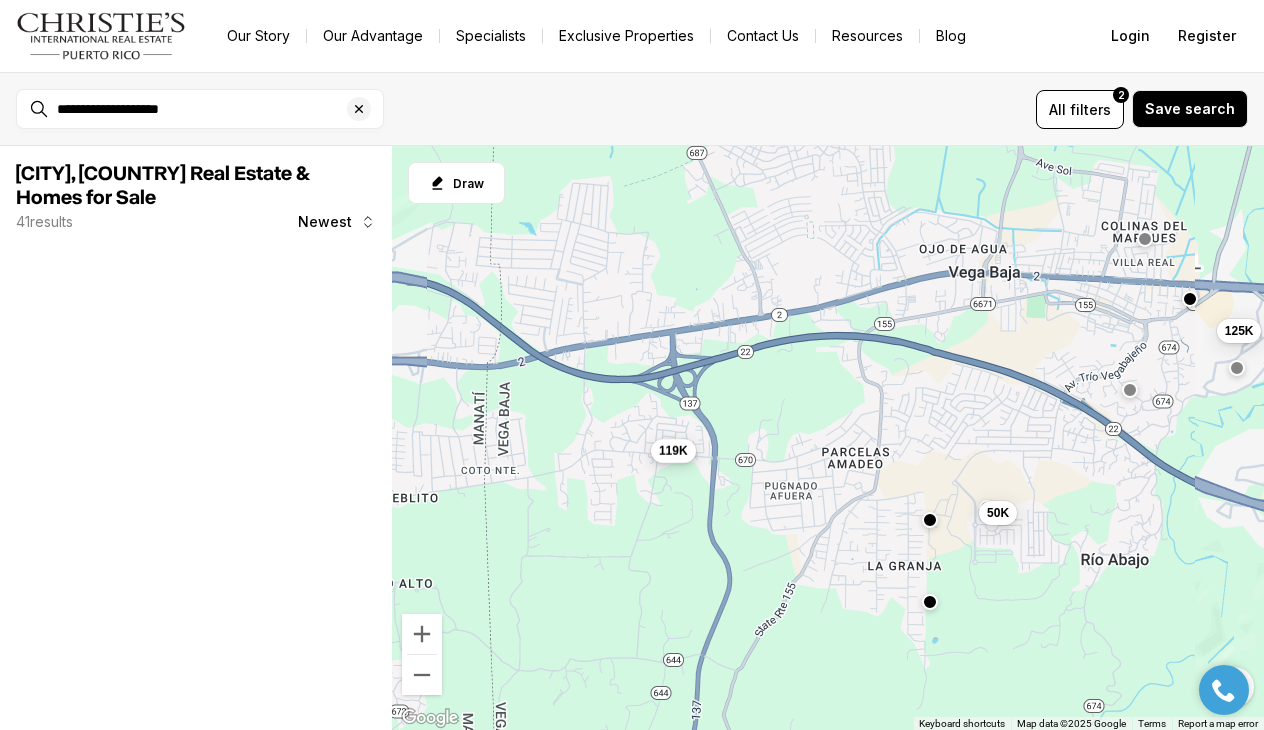 click on "119K" at bounding box center (673, 450) 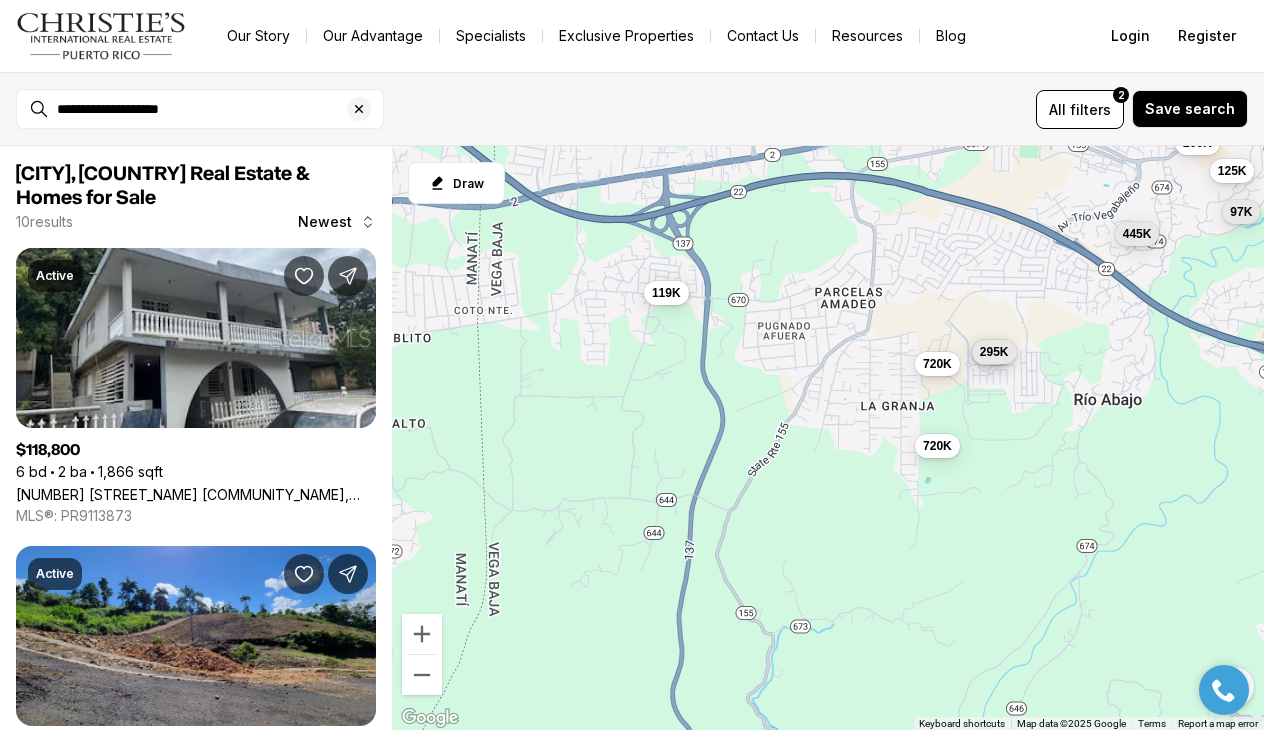 drag, startPoint x: 675, startPoint y: 631, endPoint x: 725, endPoint y: 396, distance: 240.26027 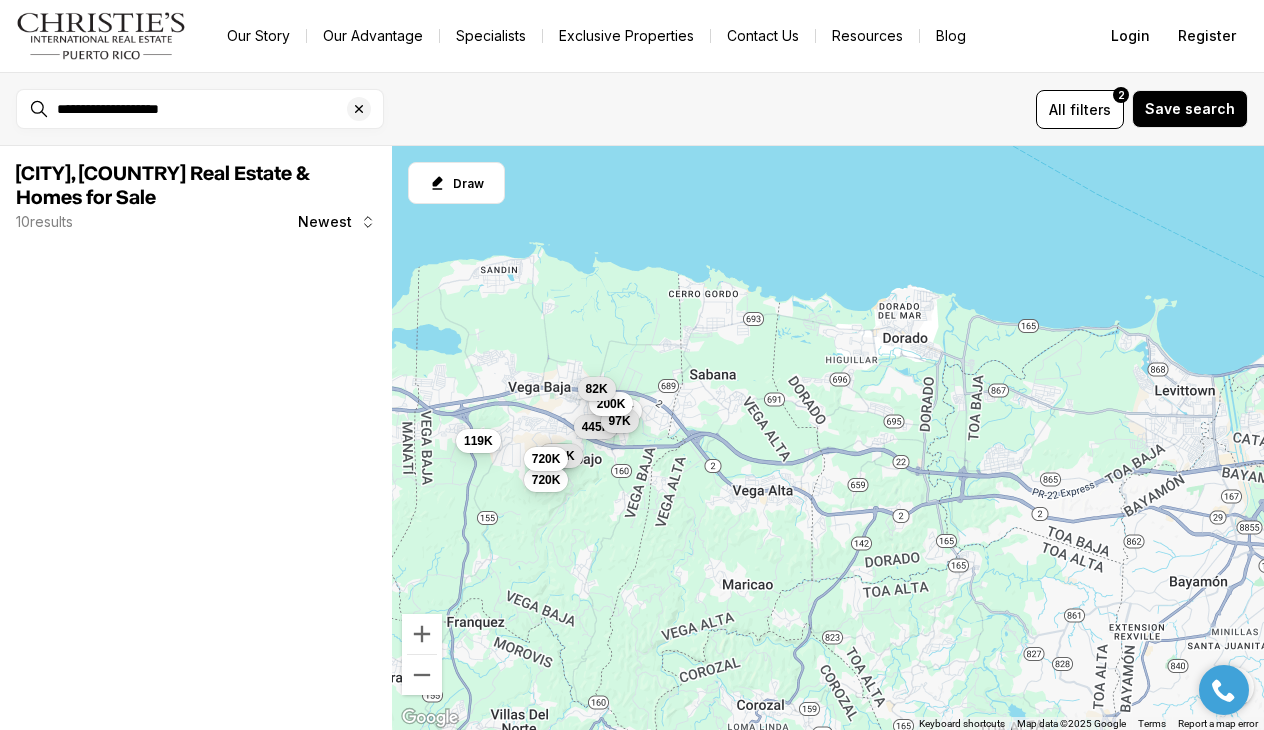 drag, startPoint x: 1008, startPoint y: 457, endPoint x: 729, endPoint y: 549, distance: 293.77713 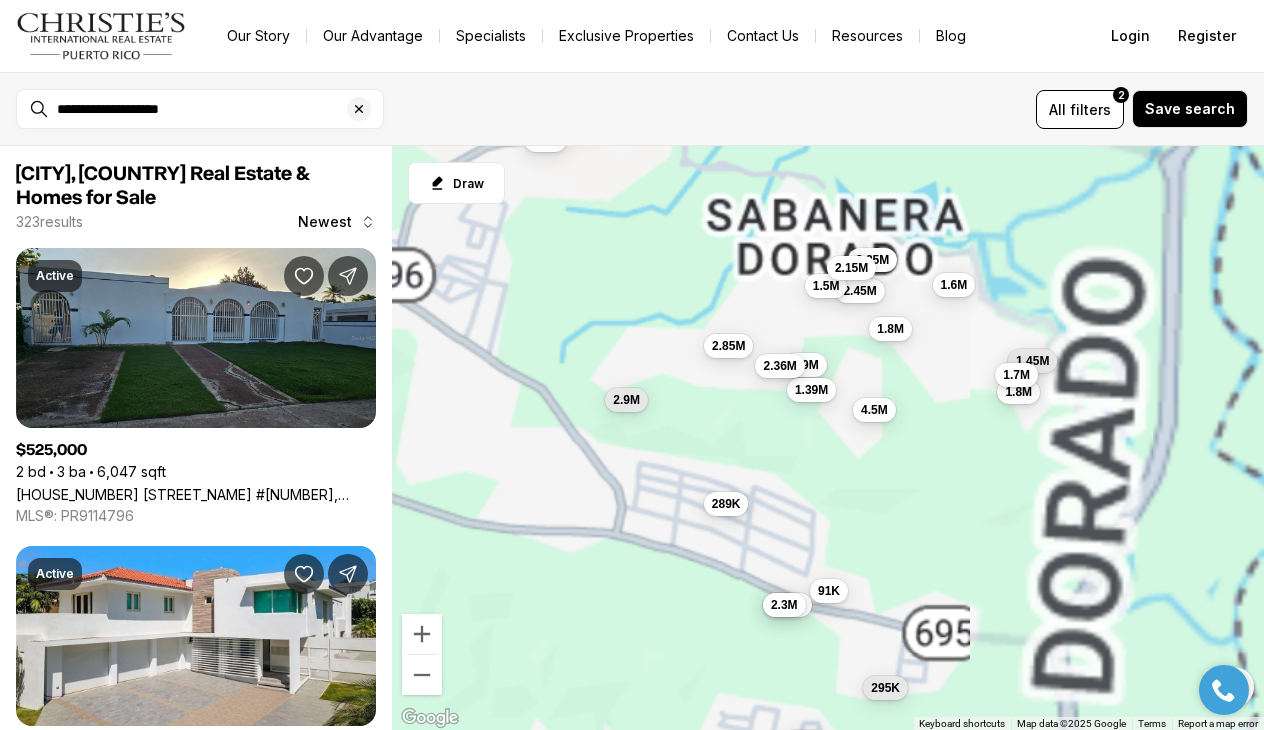 click on "119K 50K 295K 720K 720K 74K 1.5M 2.45M 1.5M 2.25M 1.8M 1.45M 1.7M 2.15M 2.9M 1.8M 1.6M 2.85M 2.9M 1.39M 2.36M 4.5M 3.65M 91K 79K 13K 85K 120K 476K 155K 240K 350K 2.3M 395K 685K 135K 289K 259K 349K 335K 395K 5M 69K 1.18M 135K 122K 295K 480K 775K 140K 680K 46K 225K 85K 445K 975K 495K 495K 29.95M 698K 14.75M 4.75M 599K 925K 925K 11M 36M 2.15M 799K 4.98M 849K 675K 5.7M 885K 850K 1.75M 925K 850K 525K 715K 14.23M 10M 465K 497K 7M 1.3M 1.45M 795K 7.4M 7.2M 925K 4.9M 3.1M 3.1M 950K 250K 1.75M 730K 999K 999K 999K 249K 56K 650K 97K 475K 150K 379K 2M 125K 850K 120K 410K 1.3M 320K 160K 300K 445K 149K 400K 396K 60K 7M 400K 74K 1.35M 1.45M 1.59M 3.65M 1.3M 1.18M 479K 178K 169K 140K 299K 540K 235K 1.5M 1.65M 1M 290K 12.78M 12.5M 775K 364K 475K 340K 3.15M 3.5M 650K 2.8M 1.8M 4.5M 2.8M 915K 418K 447K 630K 17M 290K 360K 315K 550K 4.45M 688K 675K 390K 1.5M 6.5M 6M 6.5M 340K 60K 650K 290K 880K 325K 215K 66K 275K 210K 420K 85K 288K 575K 174K 170K 365K 155K 198K 175K 398K 199K 285K 243K 341K 350K 435K 315K 176K 490K 360K 180K 300K" at bounding box center [828, 438] 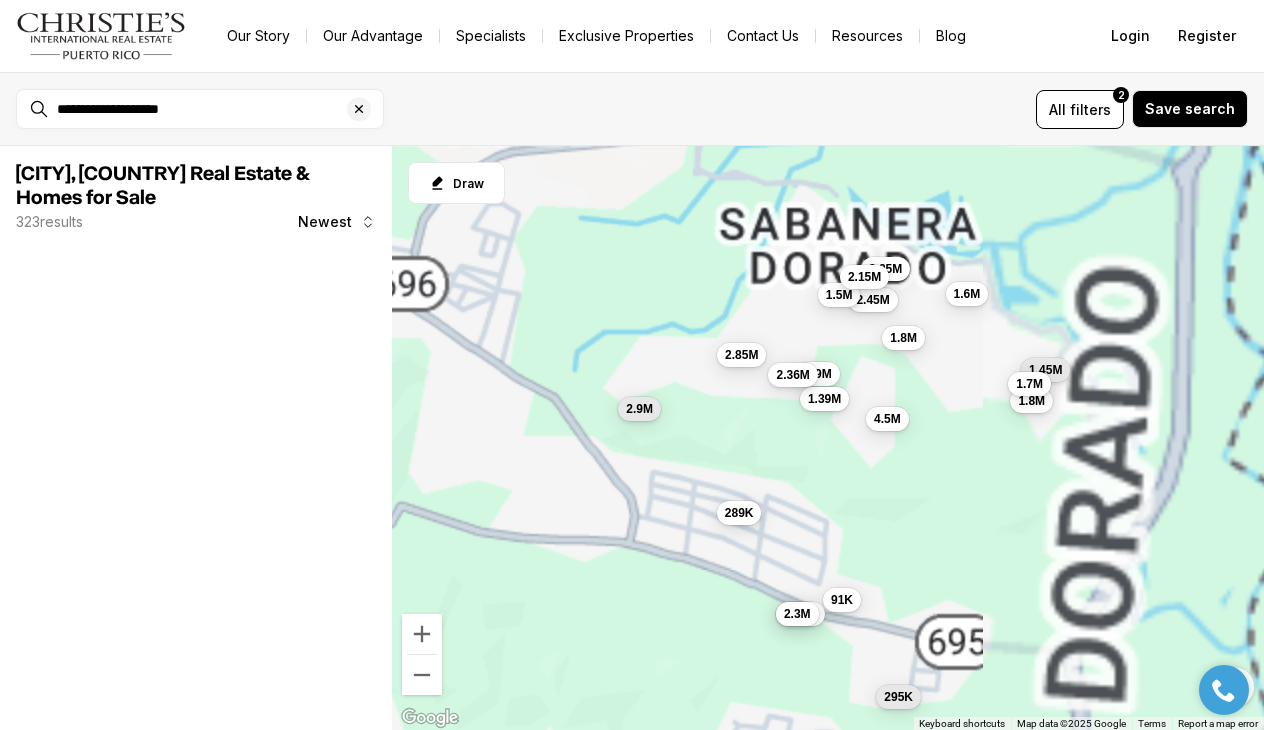 drag, startPoint x: 762, startPoint y: 307, endPoint x: 863, endPoint y: 415, distance: 147.86818 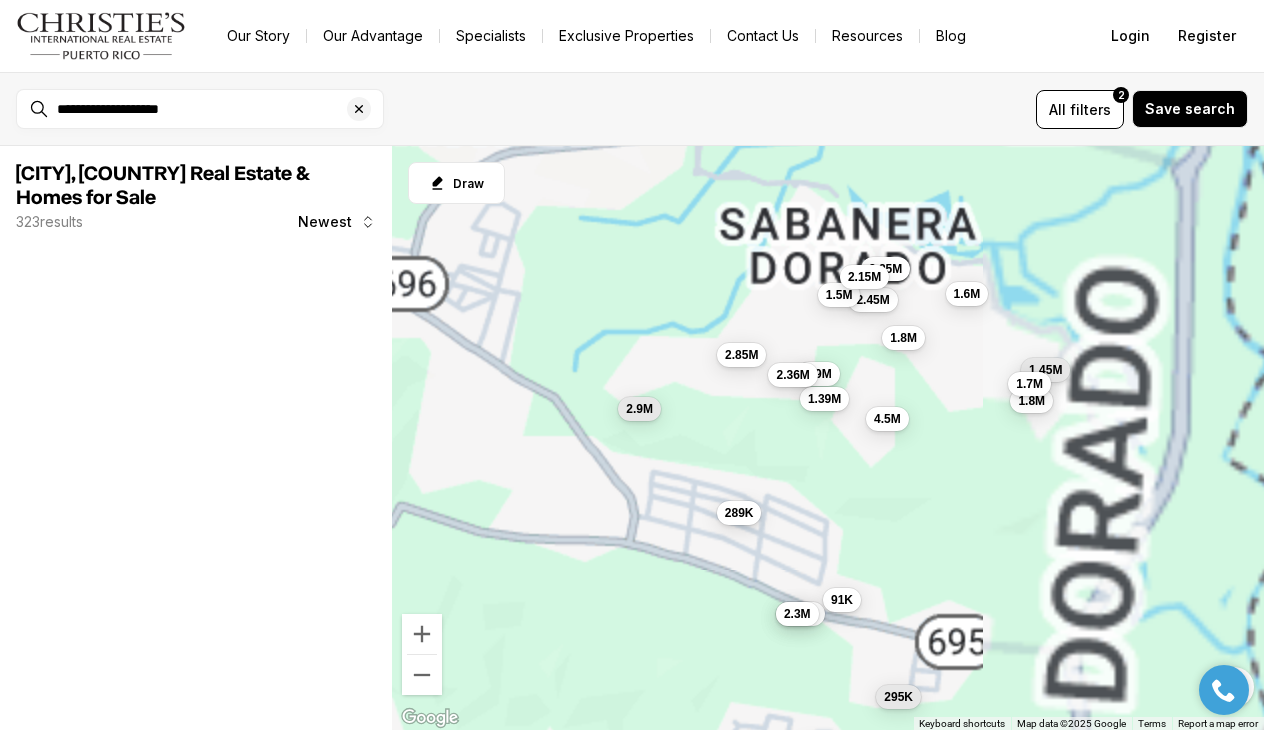 click on "2.45M 1.5M 2.25M 1.8M 1.45M 1.7M 2.15M 2.9M 1.8M 1.6M 2.85M 2.9M 1.39M 2.36M 4.5M 3.65M 91K 2.3M 289K 295K 775K" at bounding box center (828, 438) 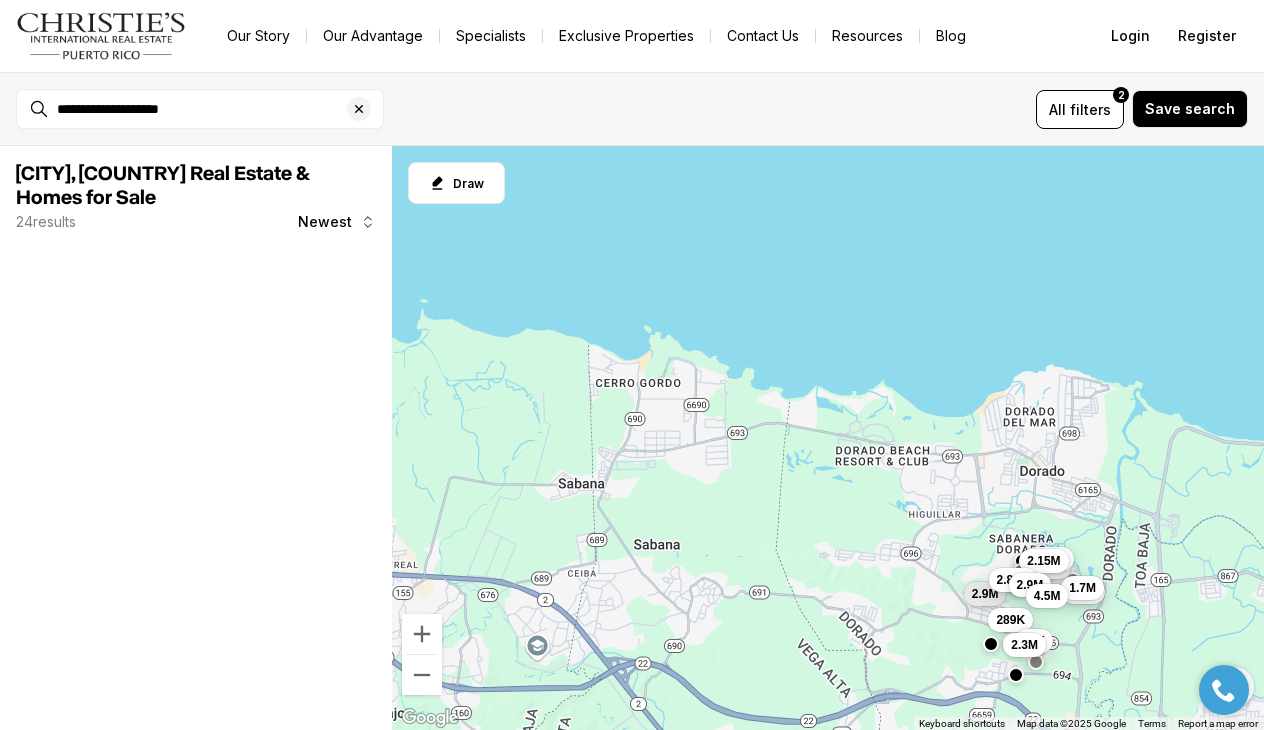 drag, startPoint x: 762, startPoint y: 388, endPoint x: 887, endPoint y: 519, distance: 181.06905 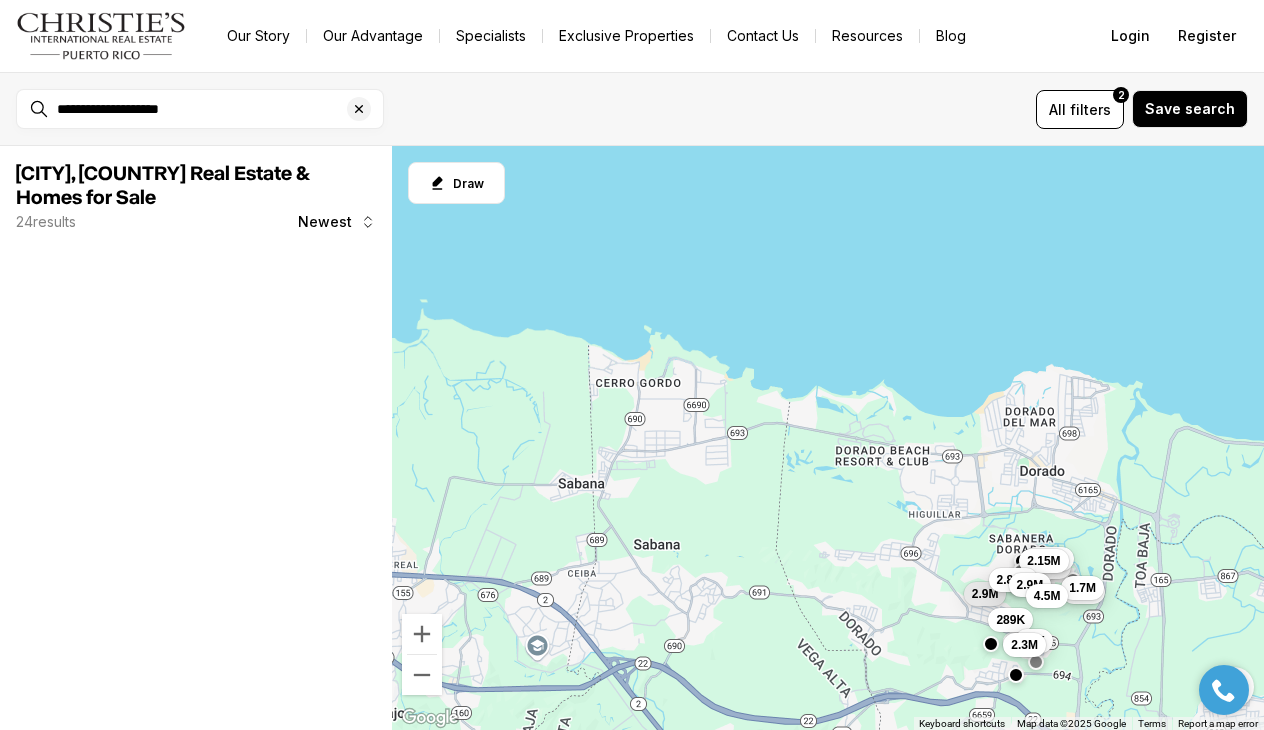 click on "2.45M 2.25M 1.8M 1.7M 2.15M 2.9M 2.85M 2.9M 4.5M 289K 91K 2.3M" at bounding box center [828, 438] 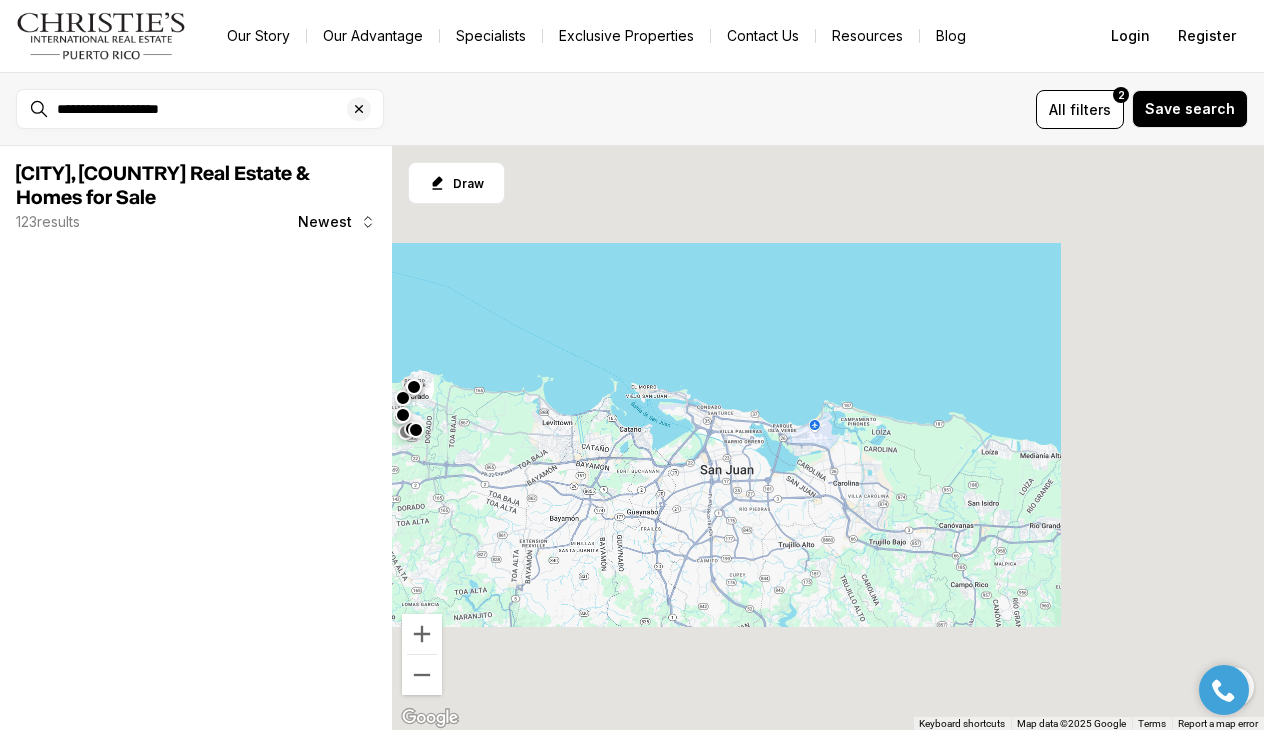 drag, startPoint x: 640, startPoint y: 514, endPoint x: 1039, endPoint y: 424, distance: 409.02444 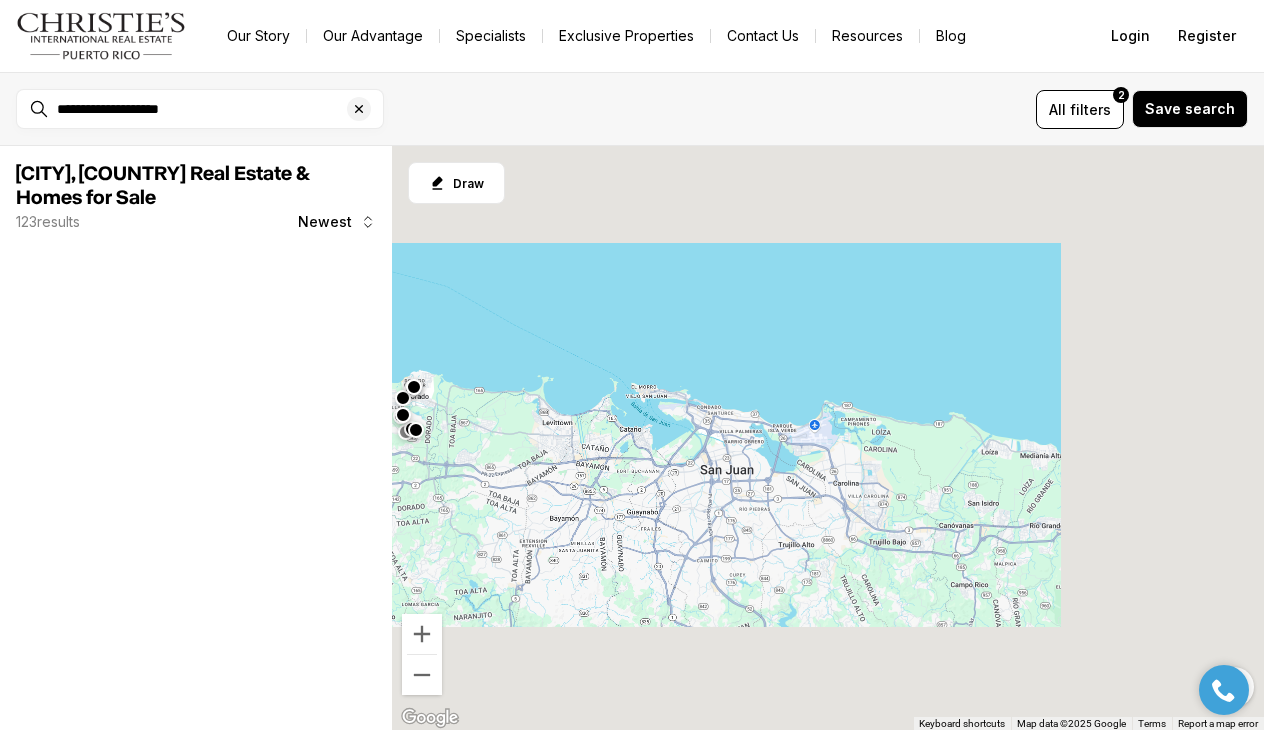 click at bounding box center (828, 438) 